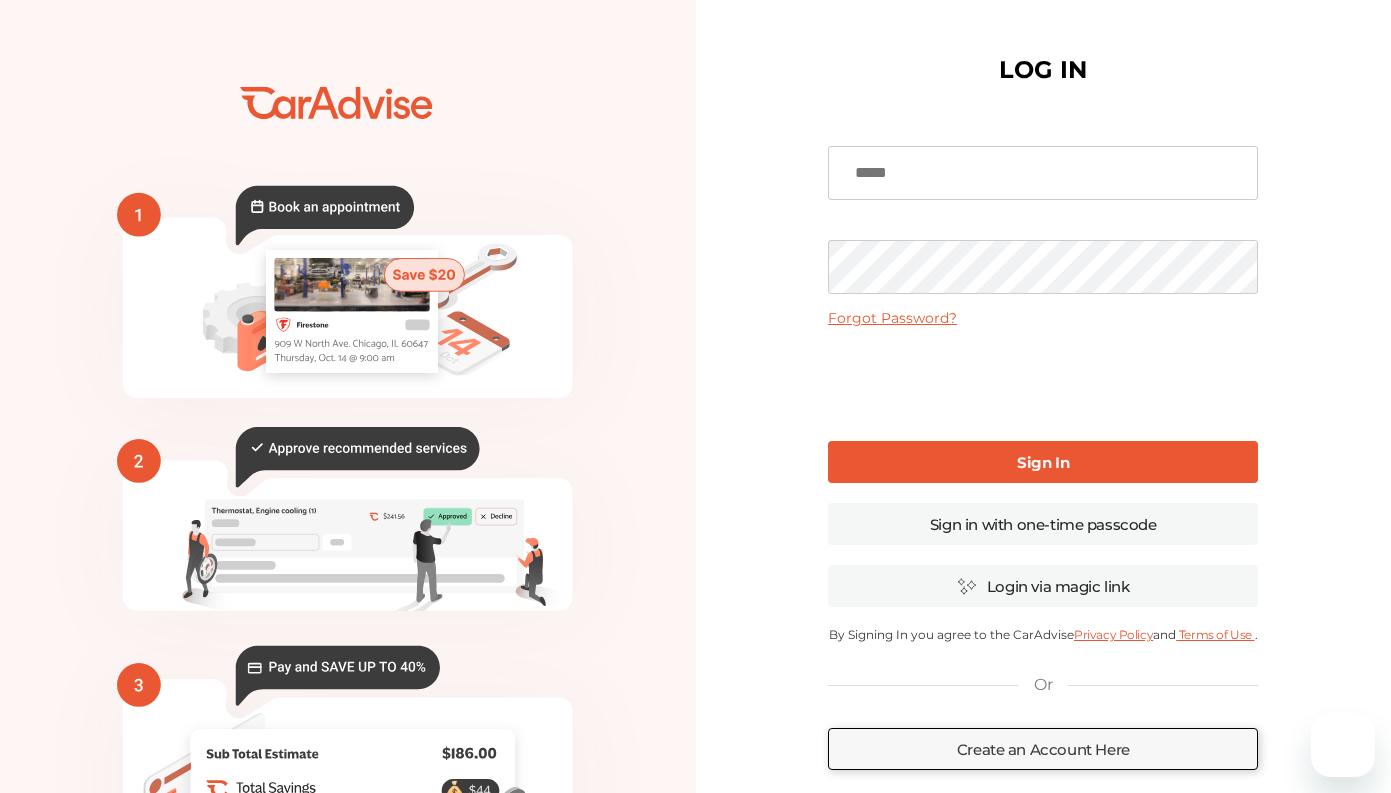 scroll, scrollTop: 0, scrollLeft: 0, axis: both 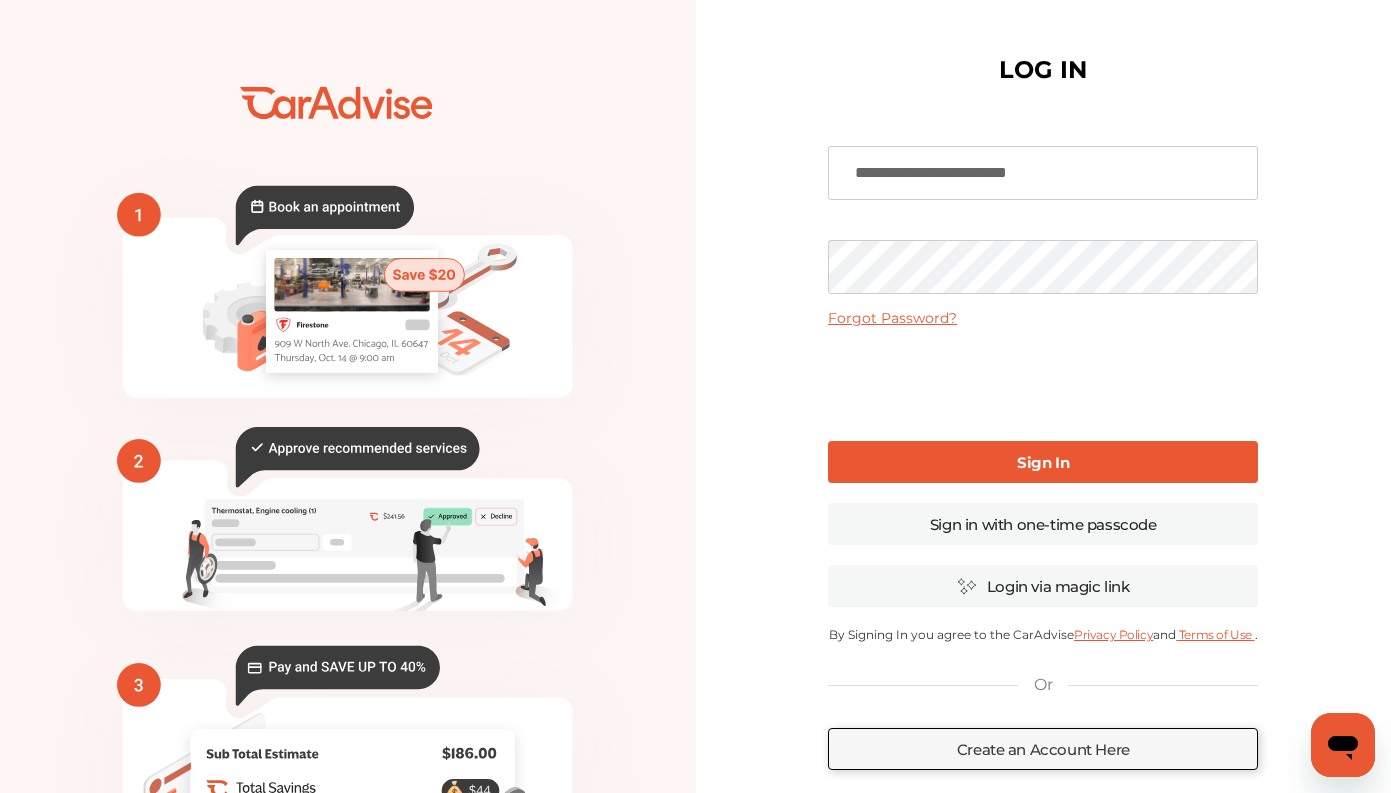 type on "**********" 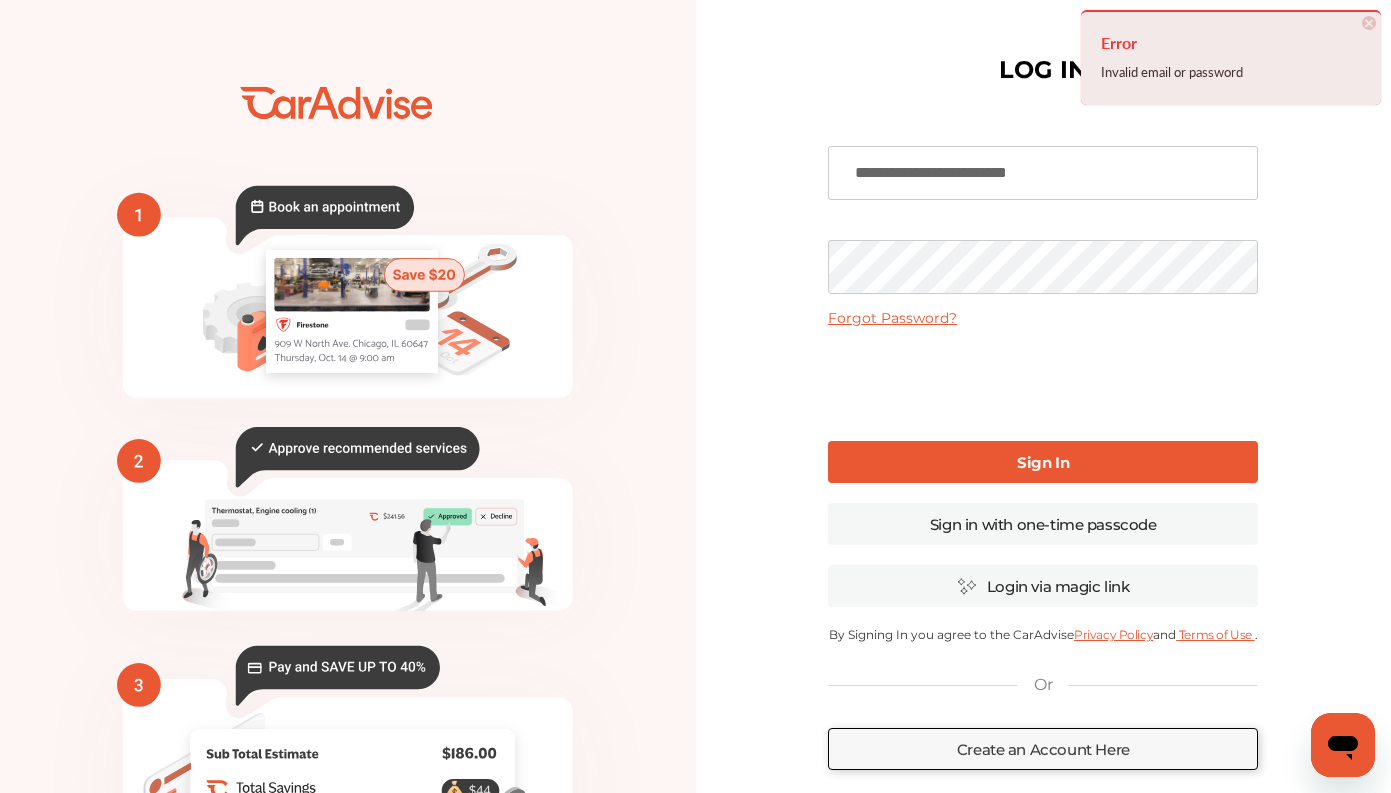 click on "Sign In" at bounding box center [1043, 462] 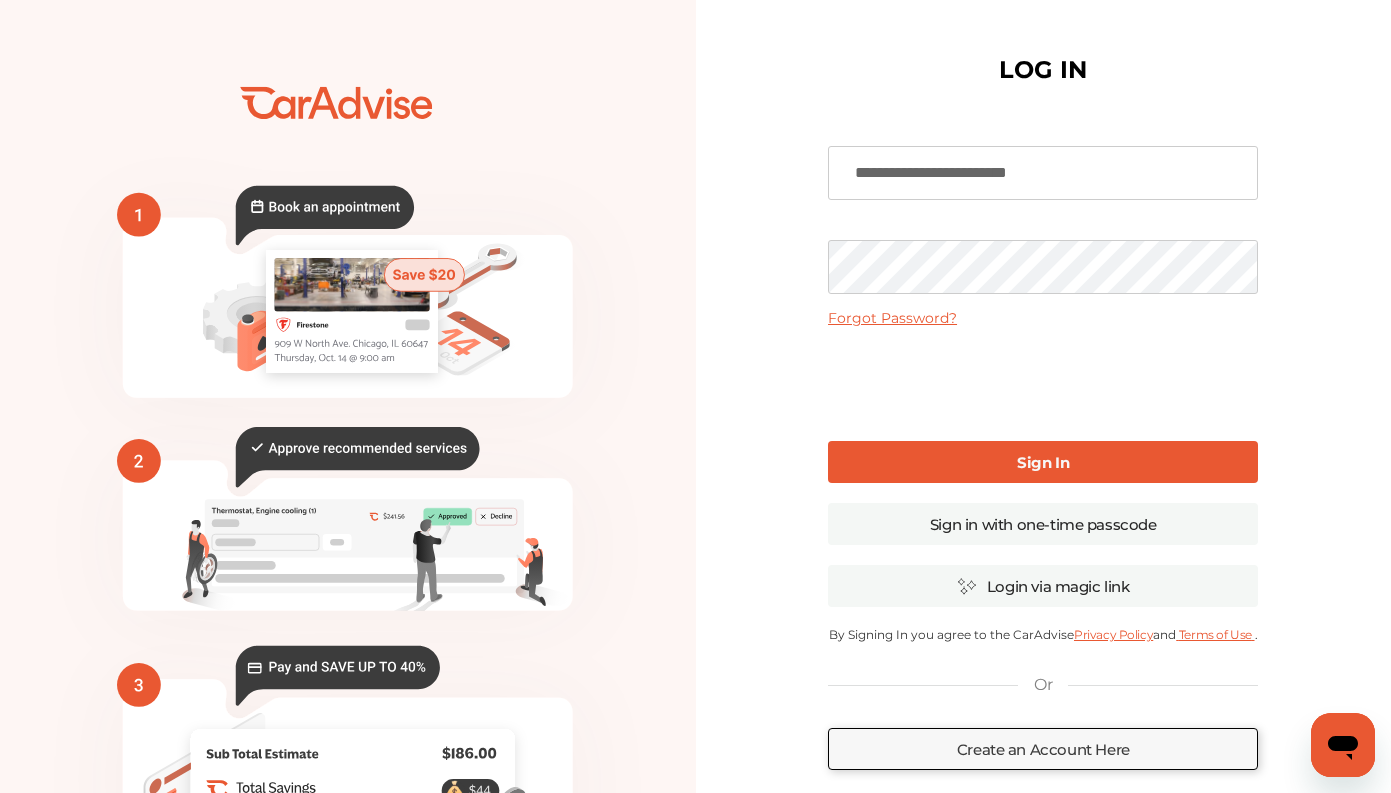 click on "**********" at bounding box center (1044, 487) 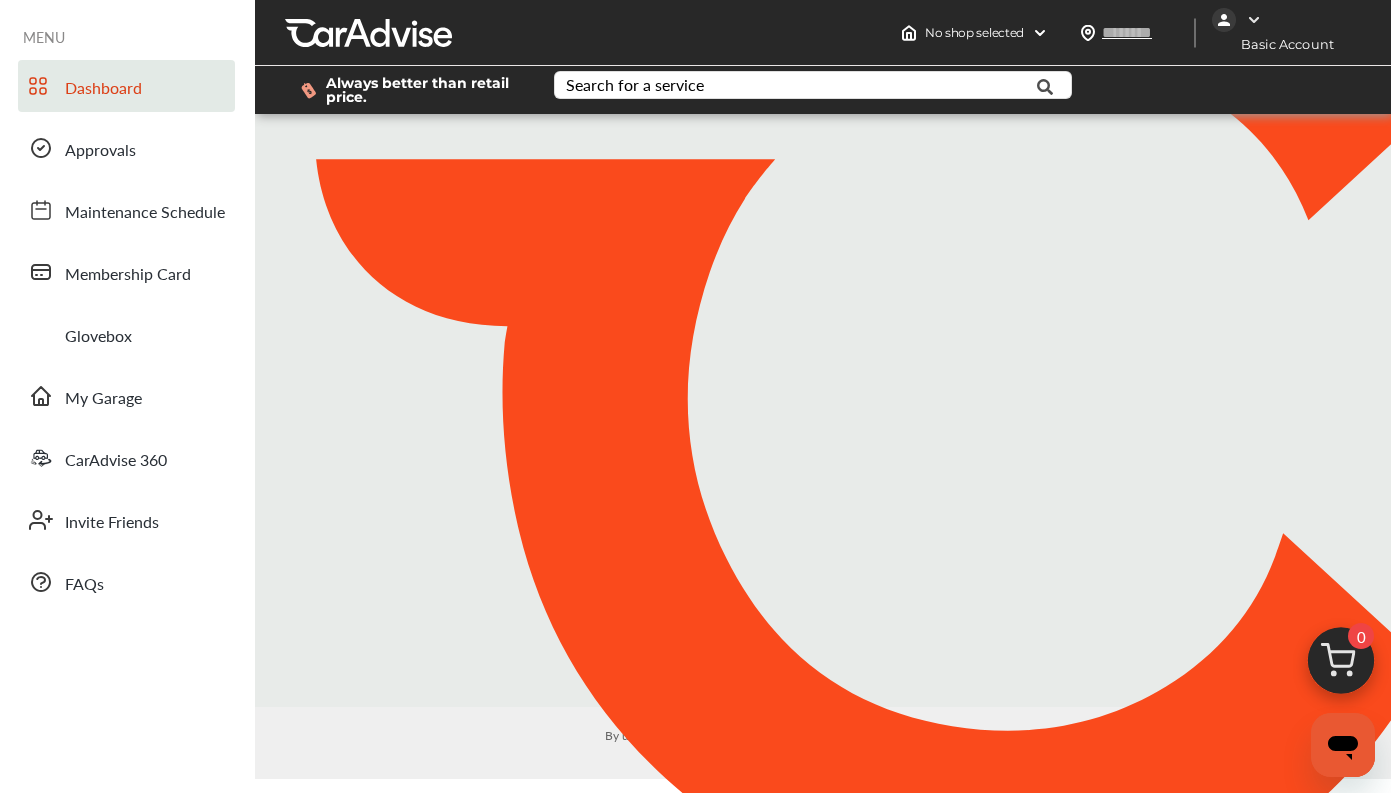 type on "*****" 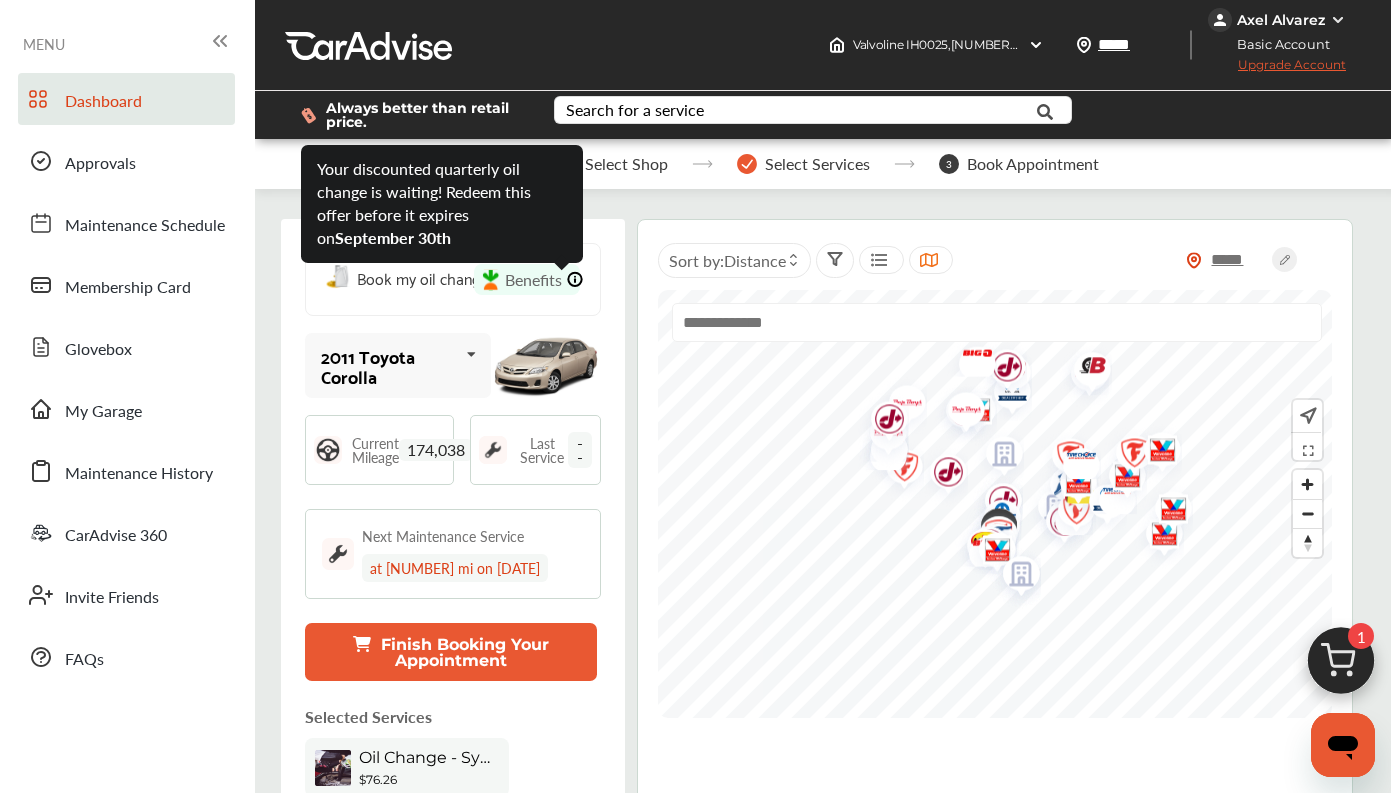 click at bounding box center [575, 279] 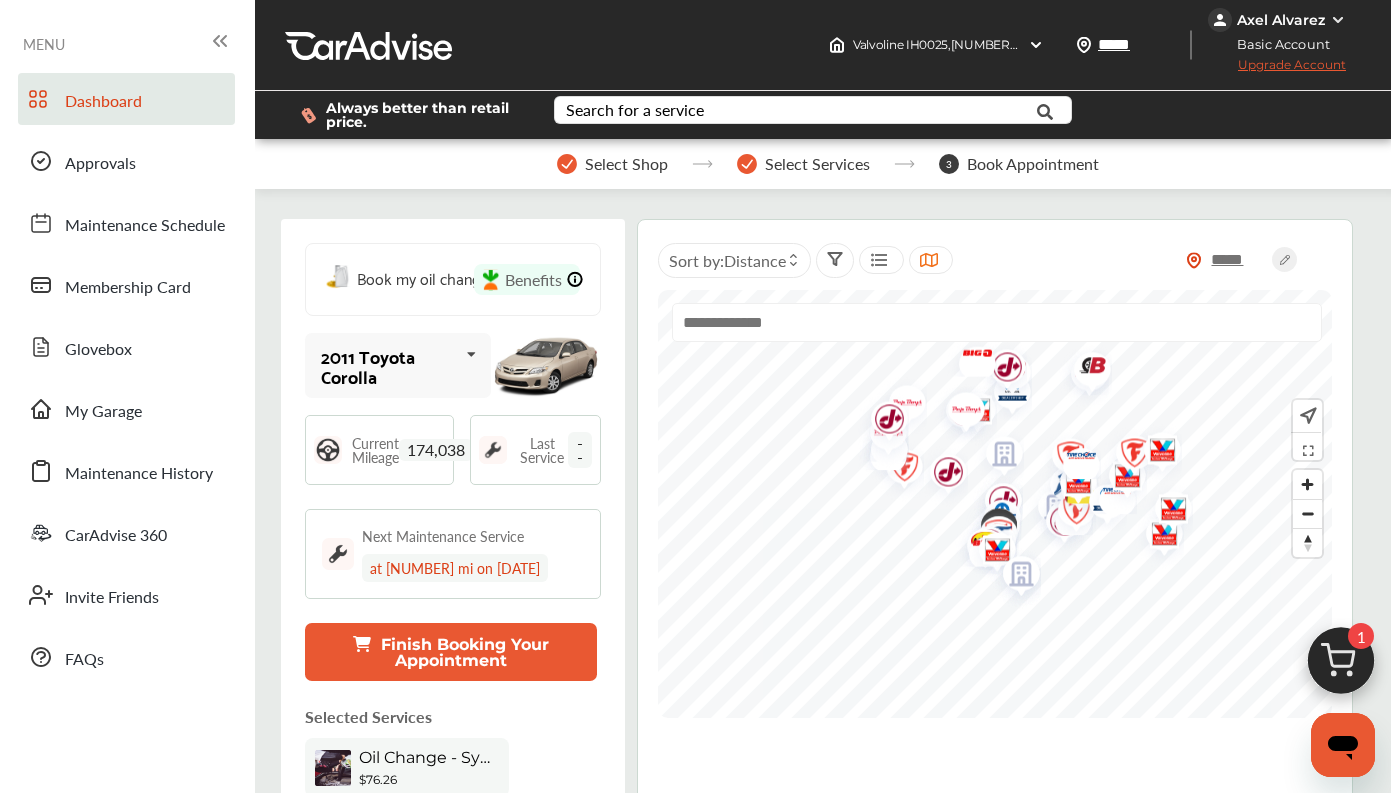 click at bounding box center (575, 279) 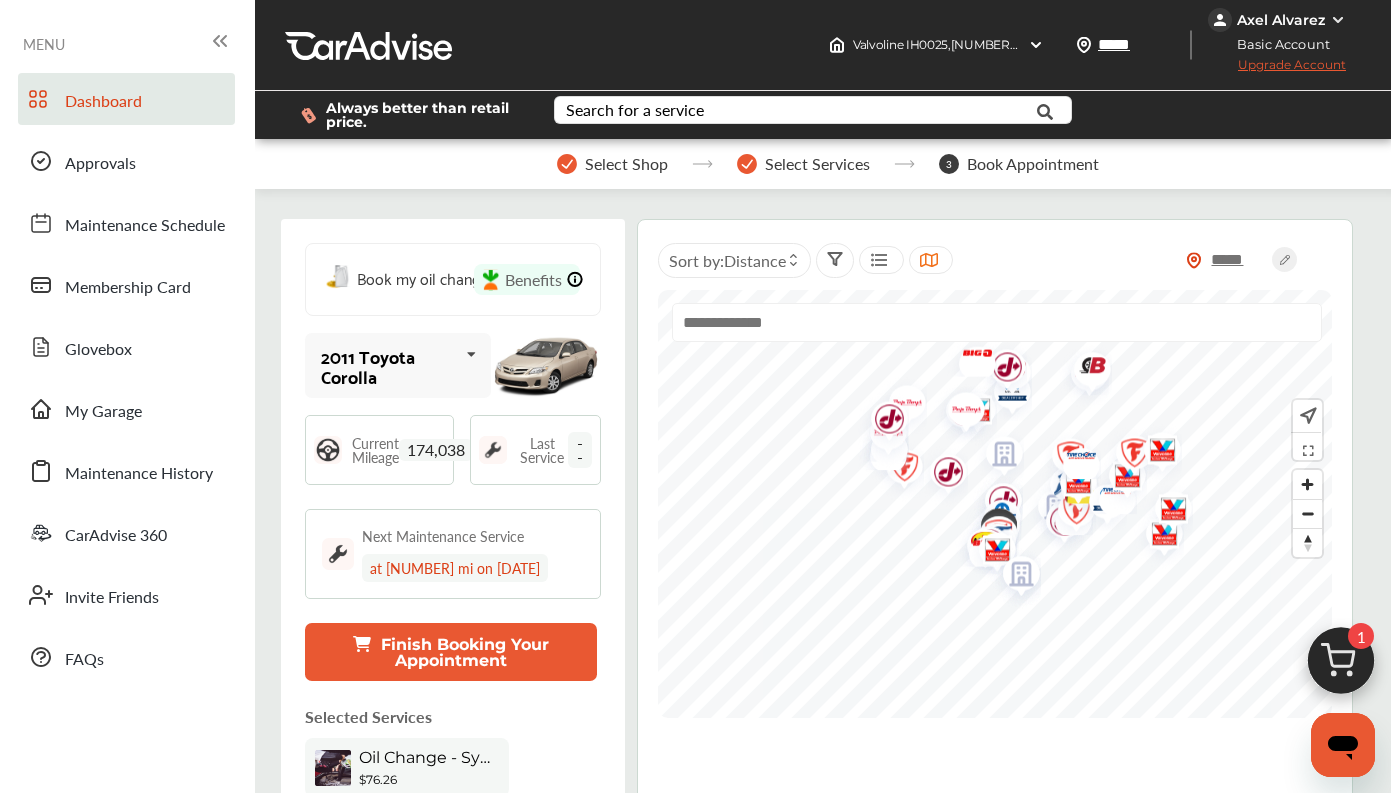 click on "Book my oil change" at bounding box center [422, 277] 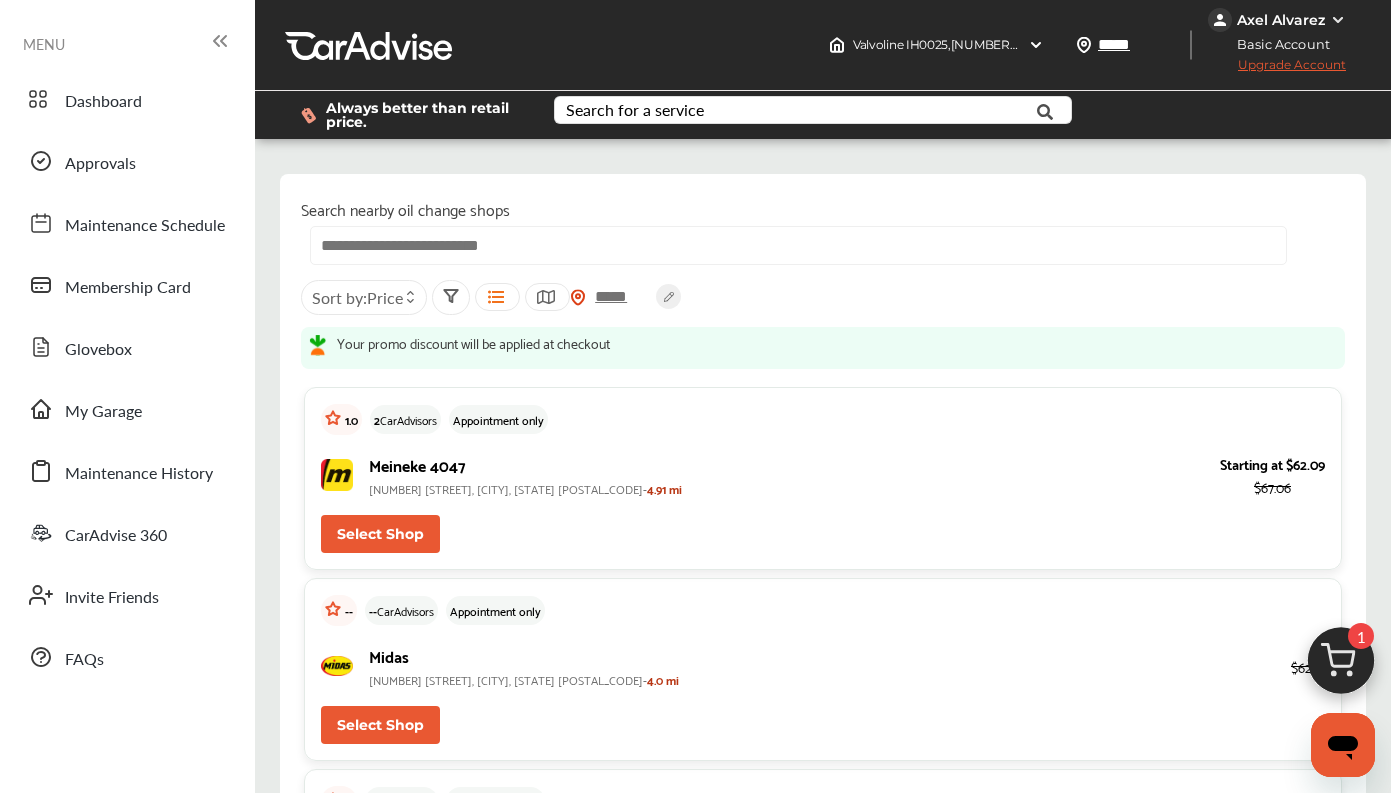 click at bounding box center (545, 297) 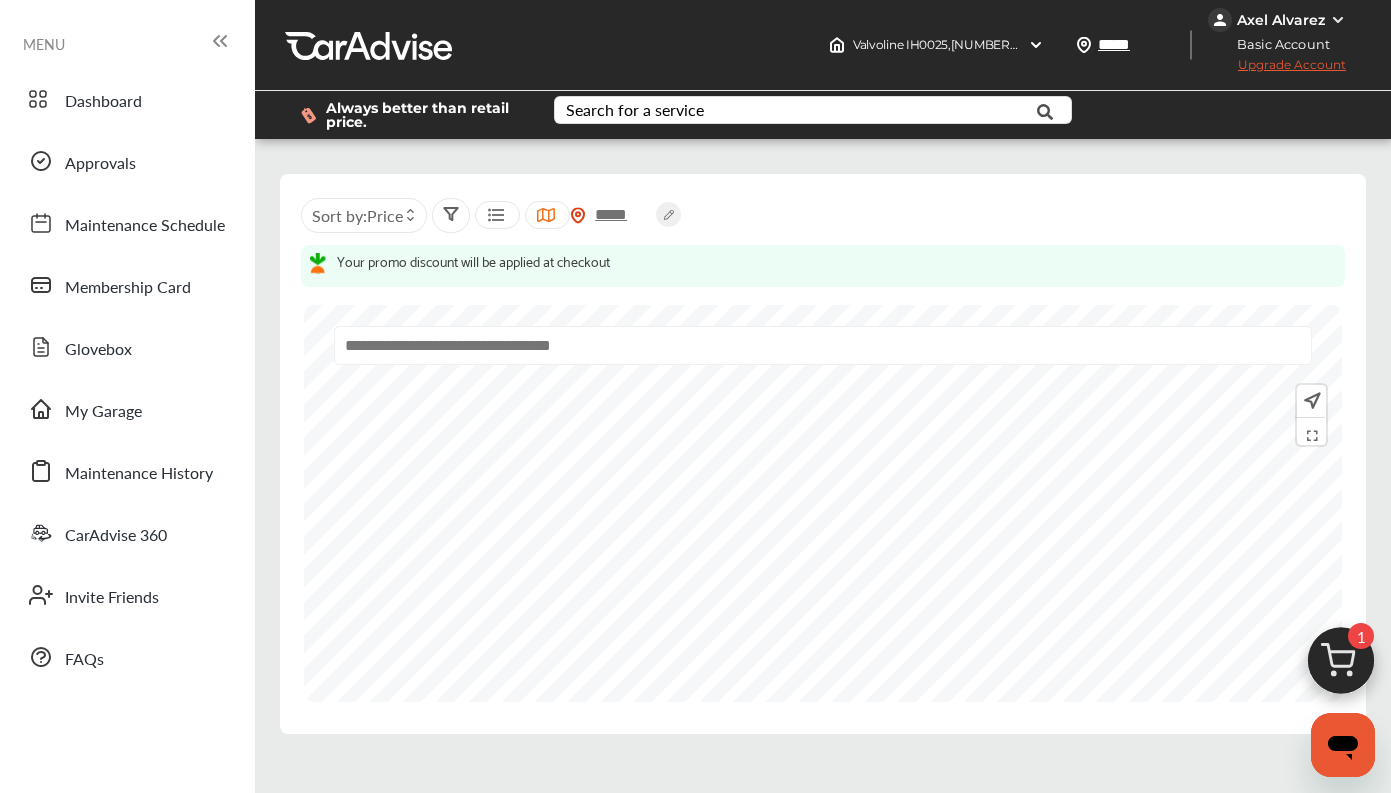 click on "*****
Sort by :  Price
Your promo discount will be applied at checkout" at bounding box center (823, 243) 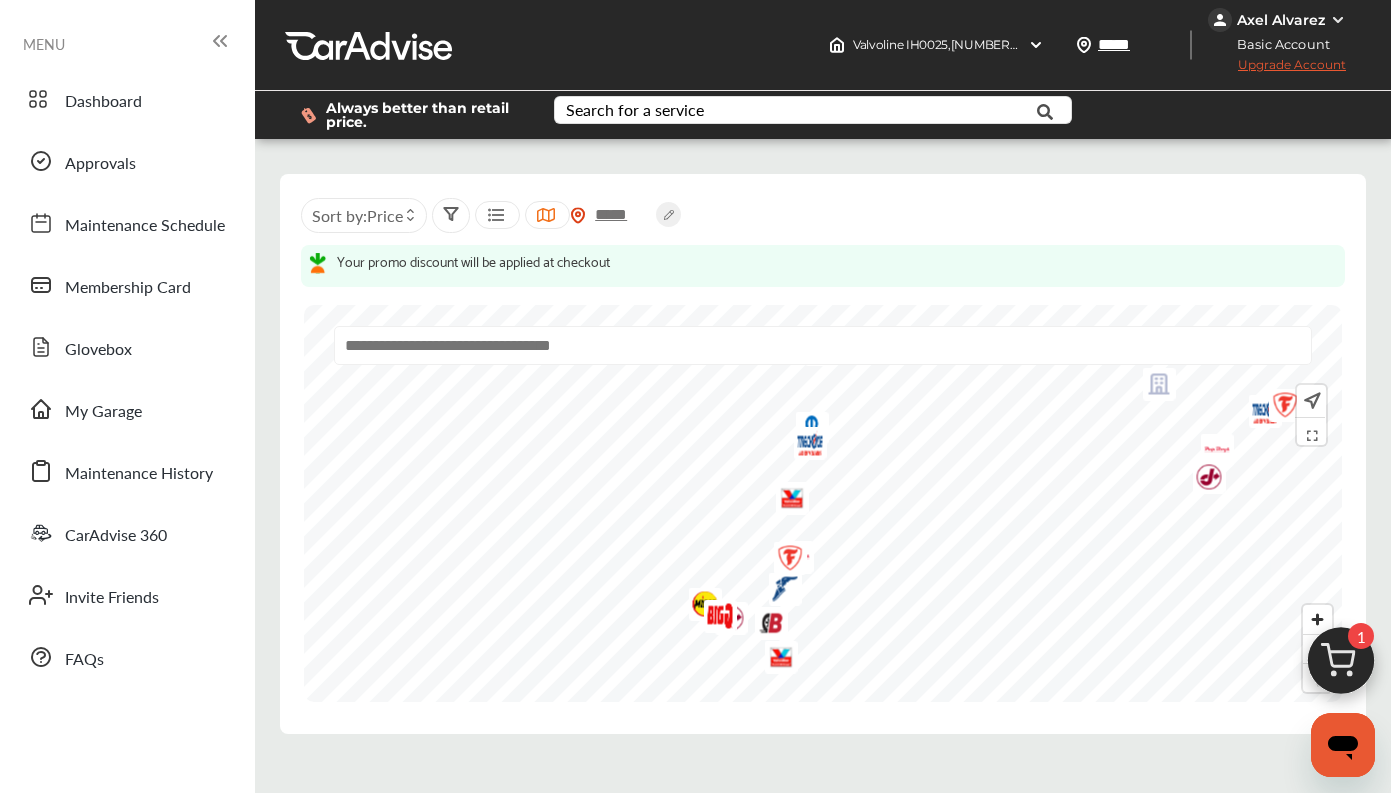 click at bounding box center (792, 498) 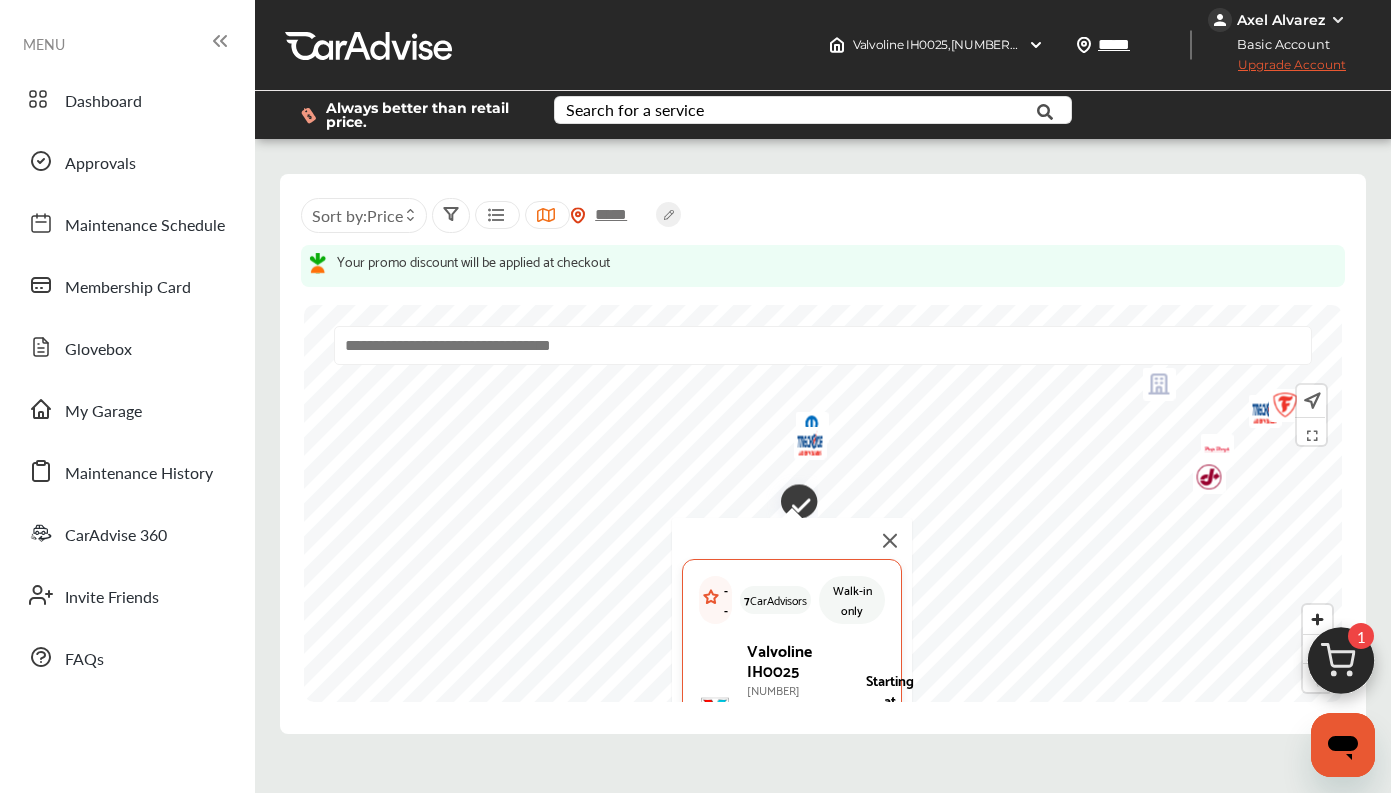 scroll, scrollTop: 0, scrollLeft: 0, axis: both 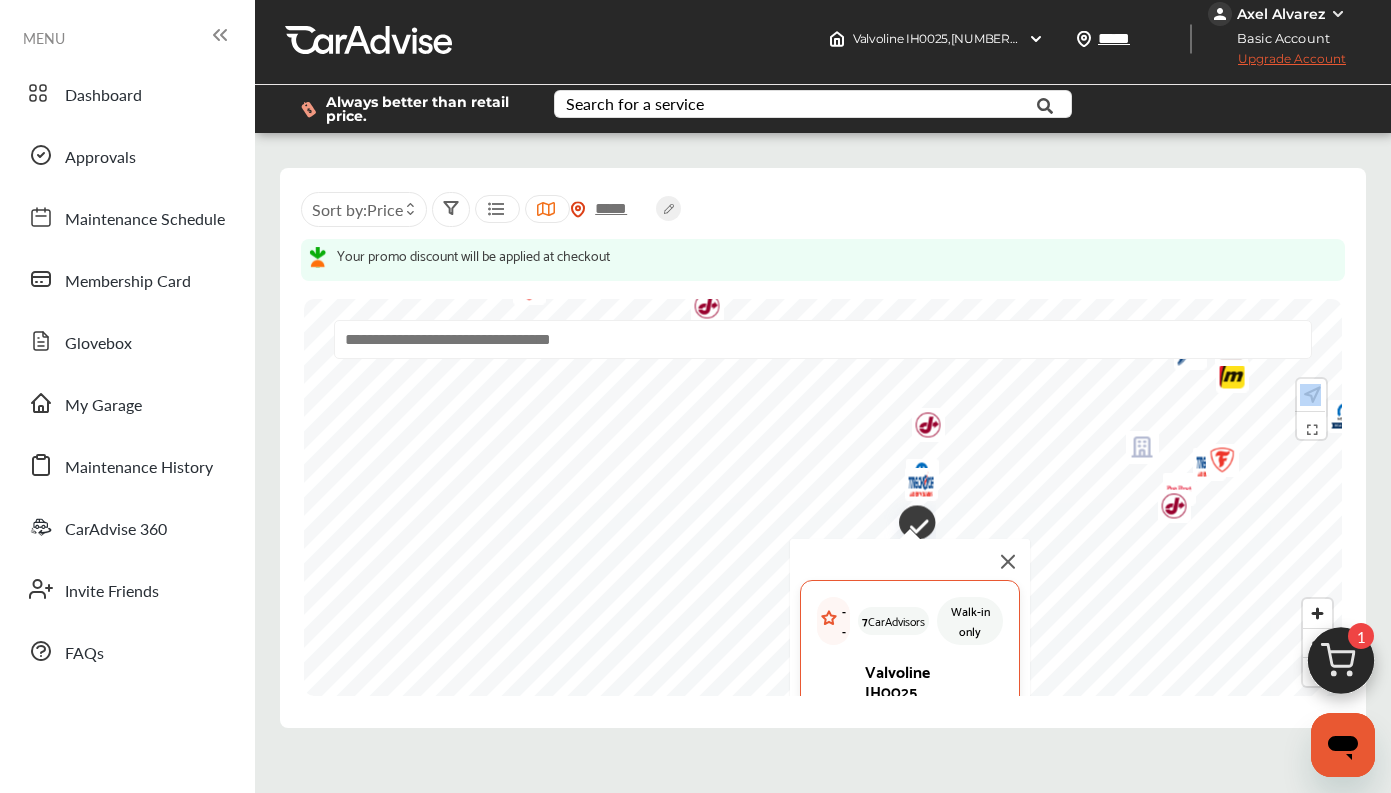 click on "CarAdvisors Walk-in only Valvoline IH0025 [NUMBER] [STREET], [CITY], [STATE] [POSTAL_CODE]-  [DISTANCE] Starting at   $[PRICE] $[PRICE] Select Shop" at bounding box center (823, 497) 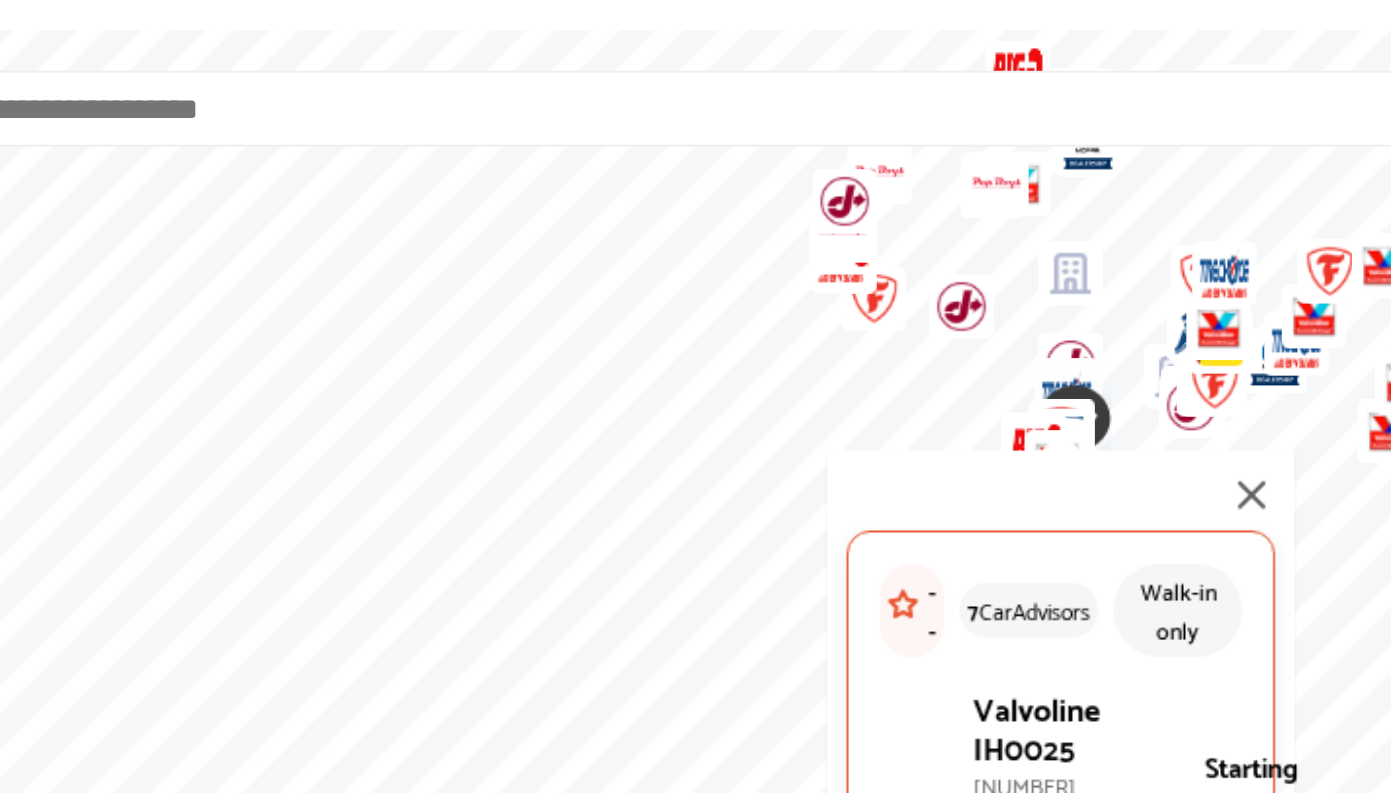 scroll, scrollTop: 57, scrollLeft: 0, axis: vertical 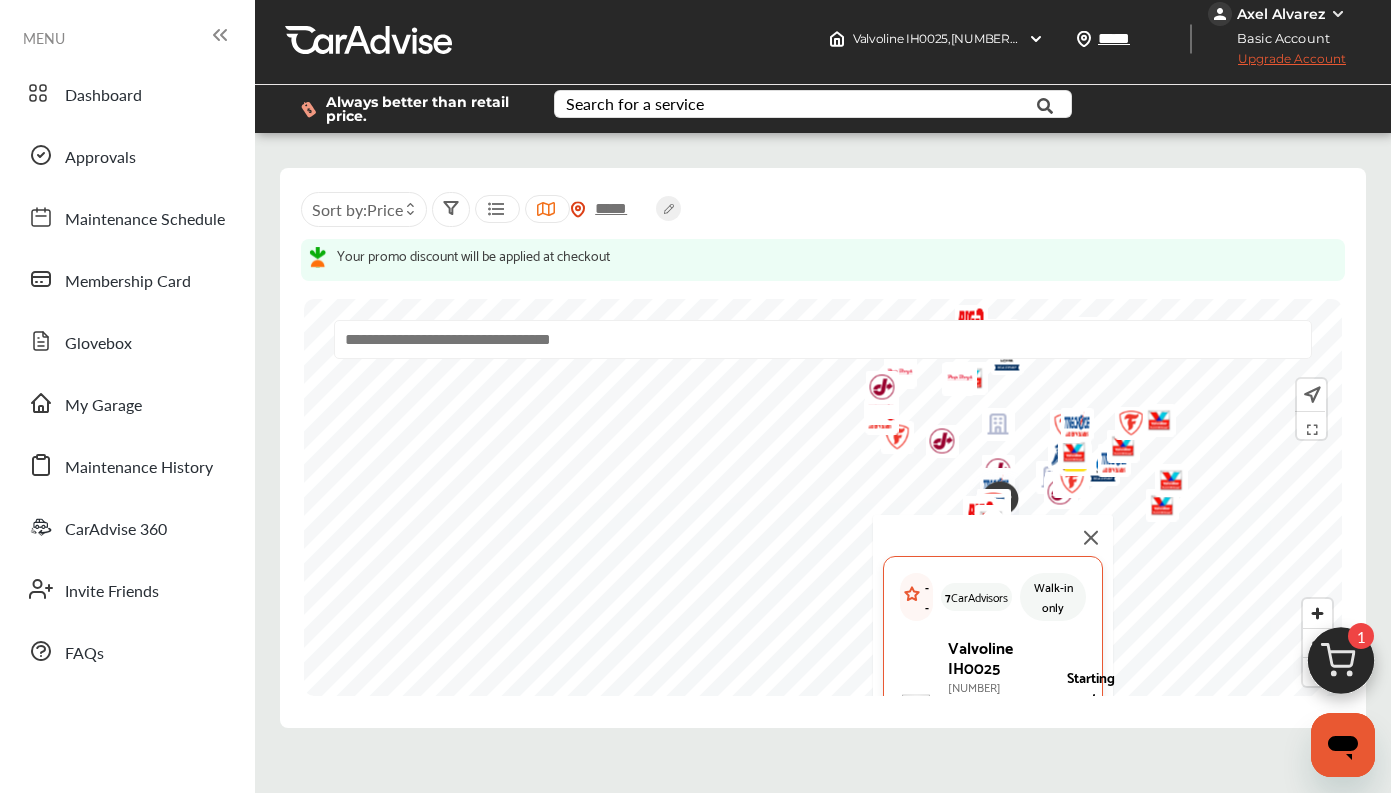 click 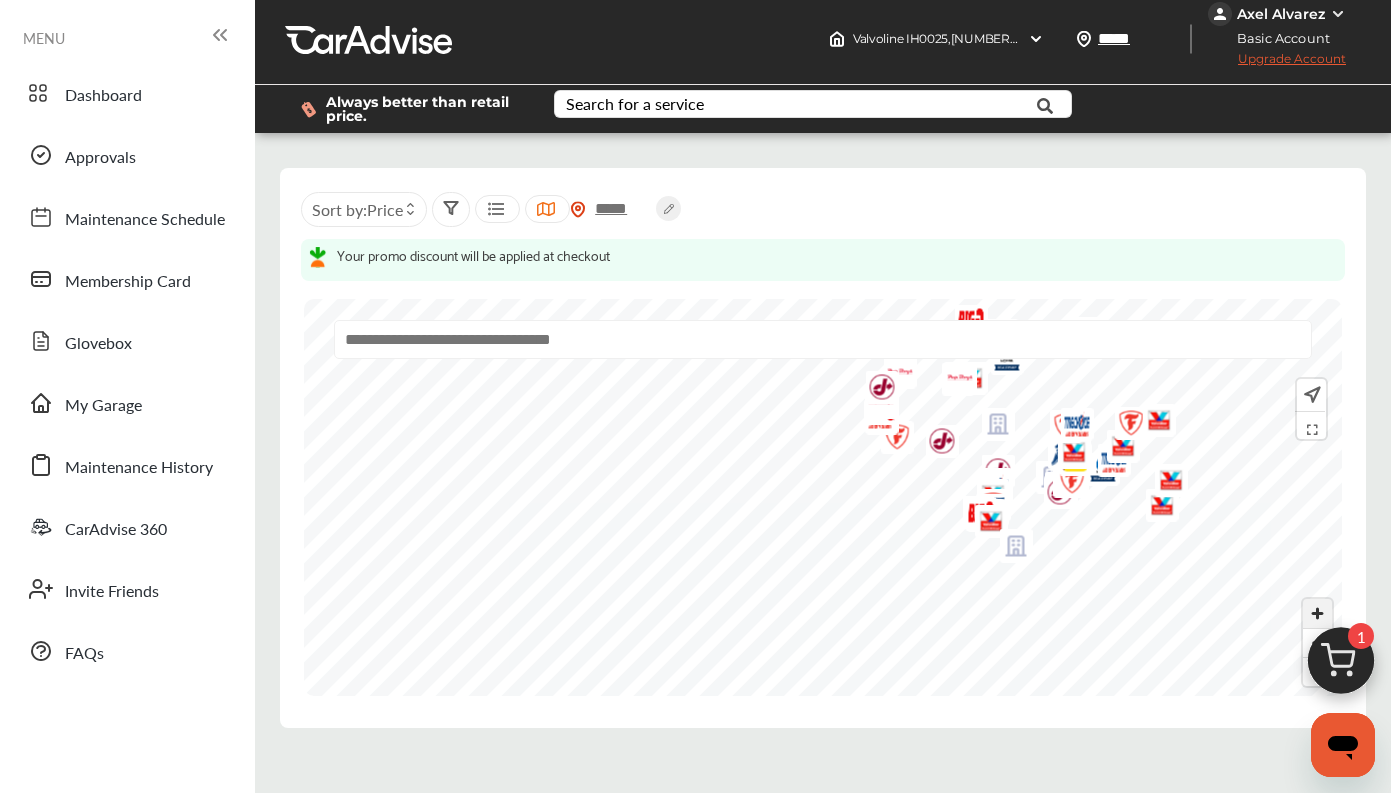 click at bounding box center [1317, 613] 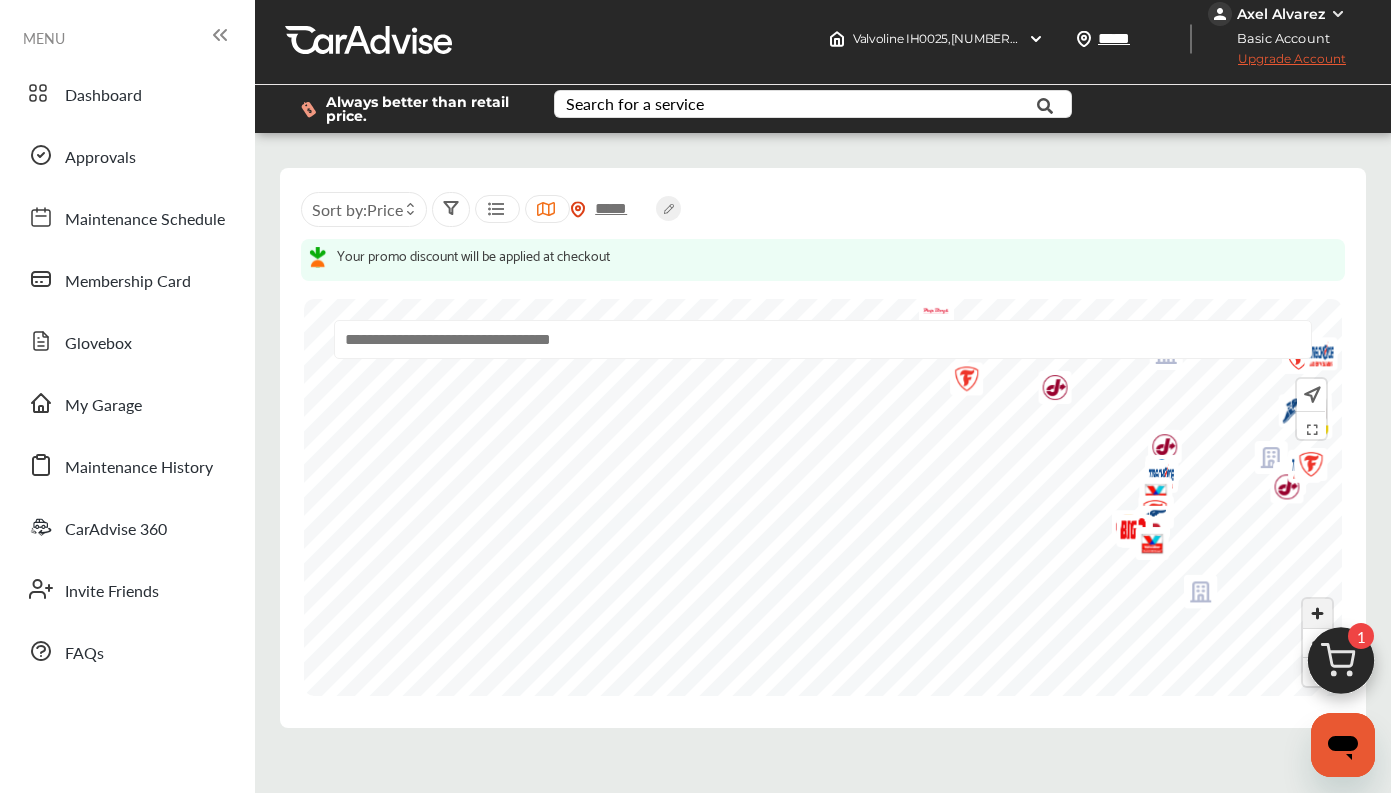 click at bounding box center [1317, 613] 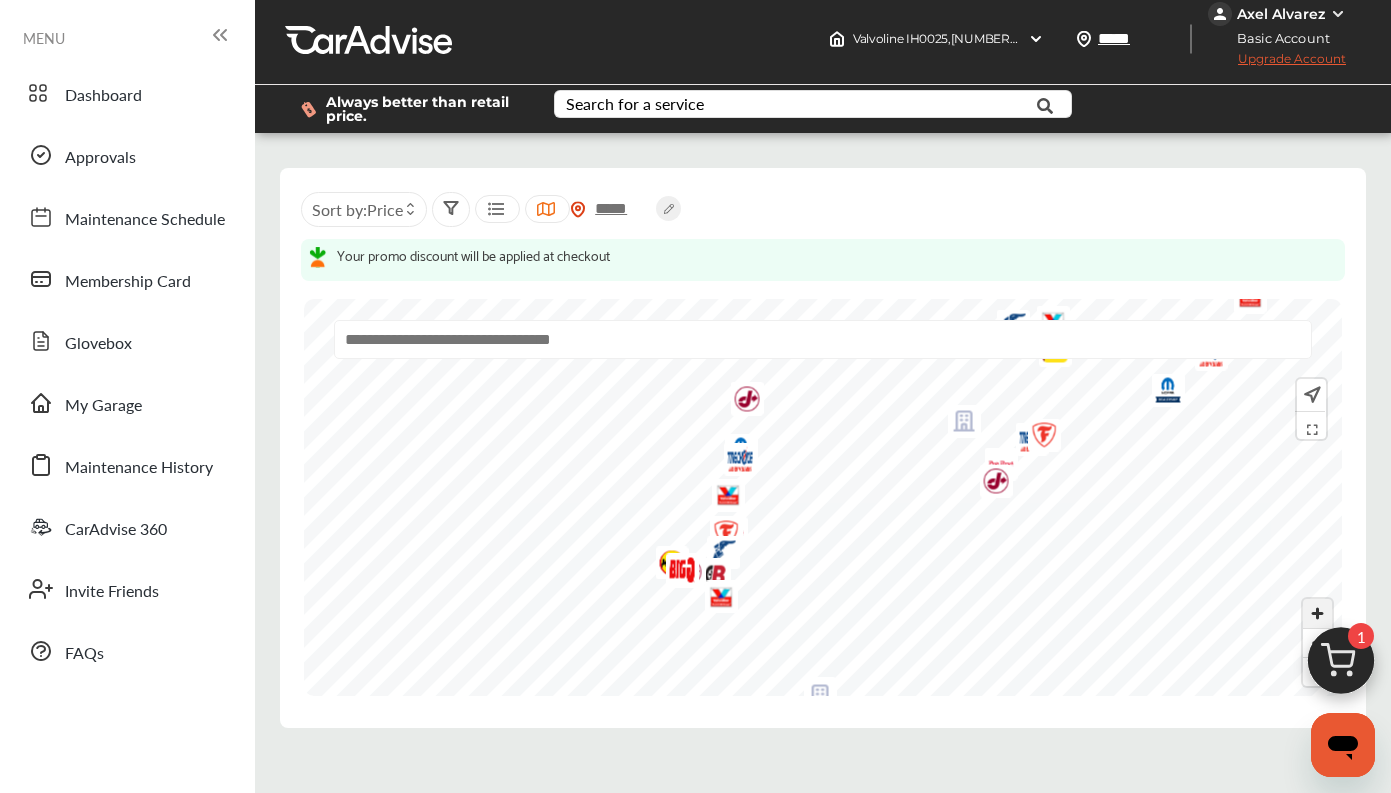 click at bounding box center (1317, 613) 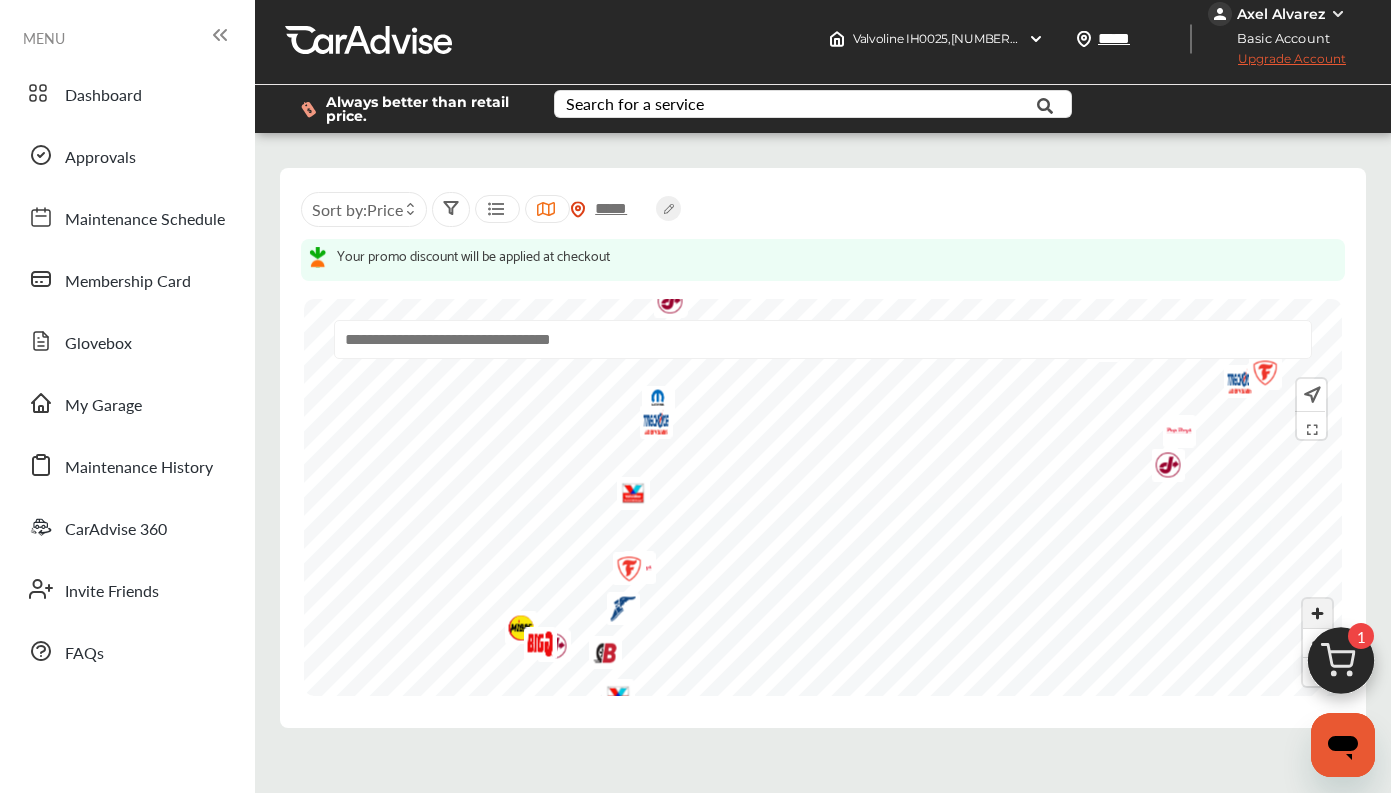 click at bounding box center (1317, 613) 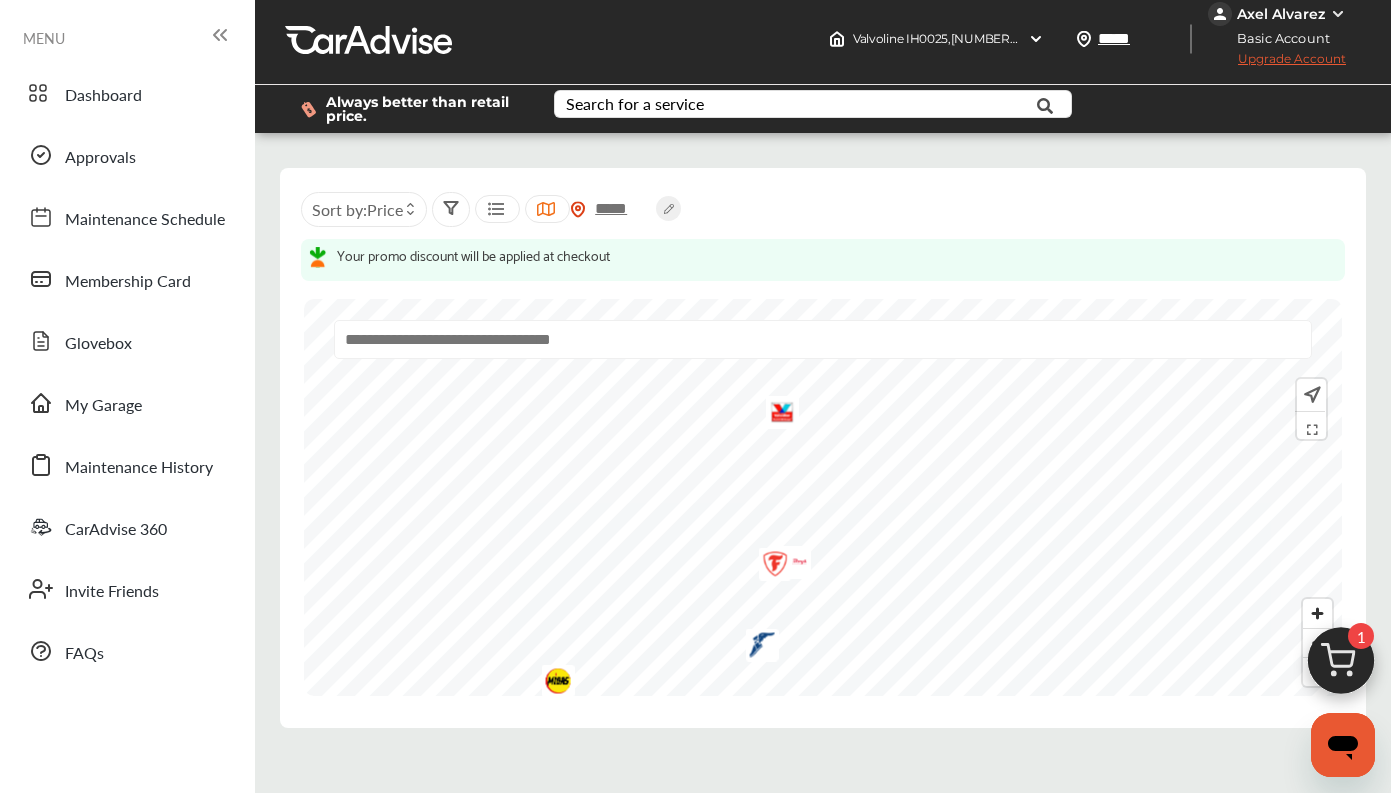 click at bounding box center [782, 412] 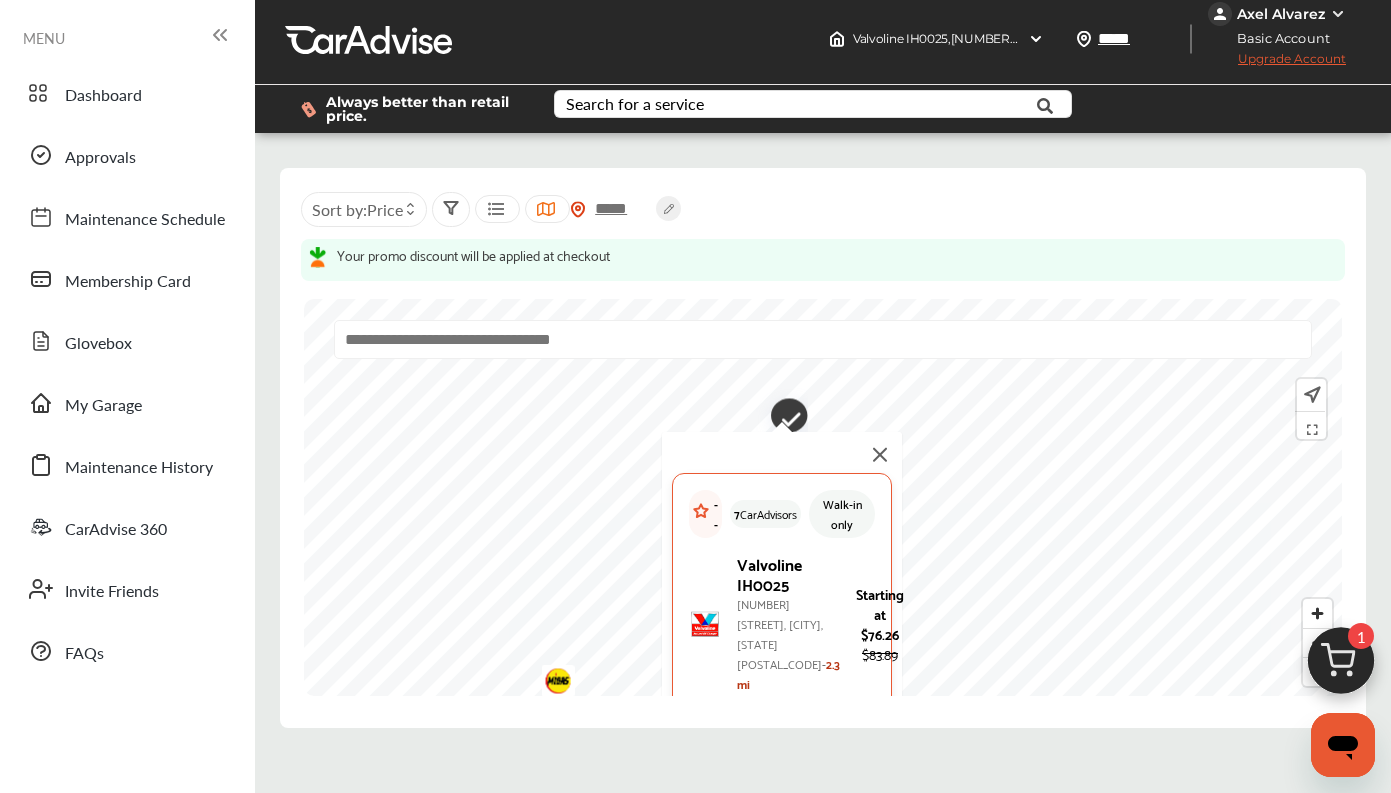 click on "Valvoline IH0025" at bounding box center [788, 574] 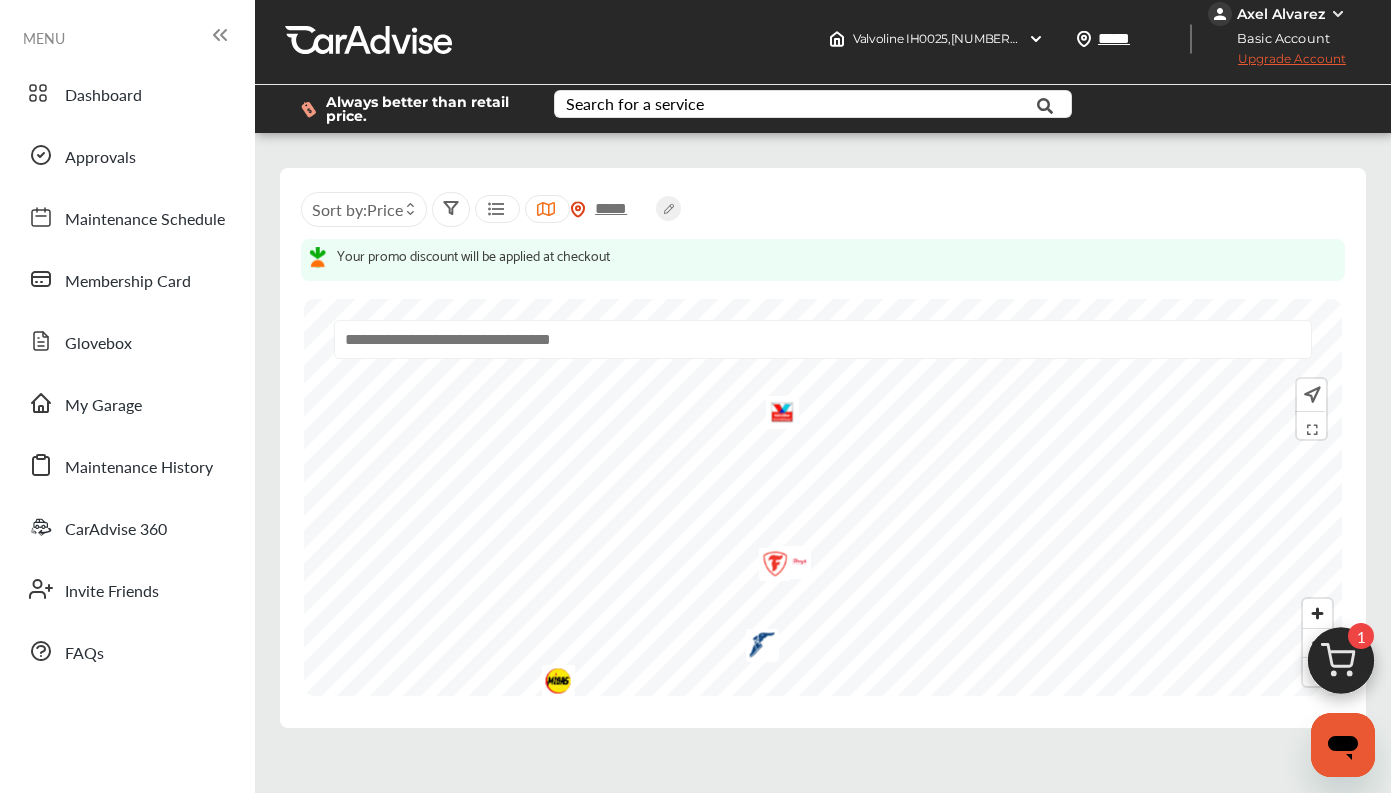 click at bounding box center [762, 645] 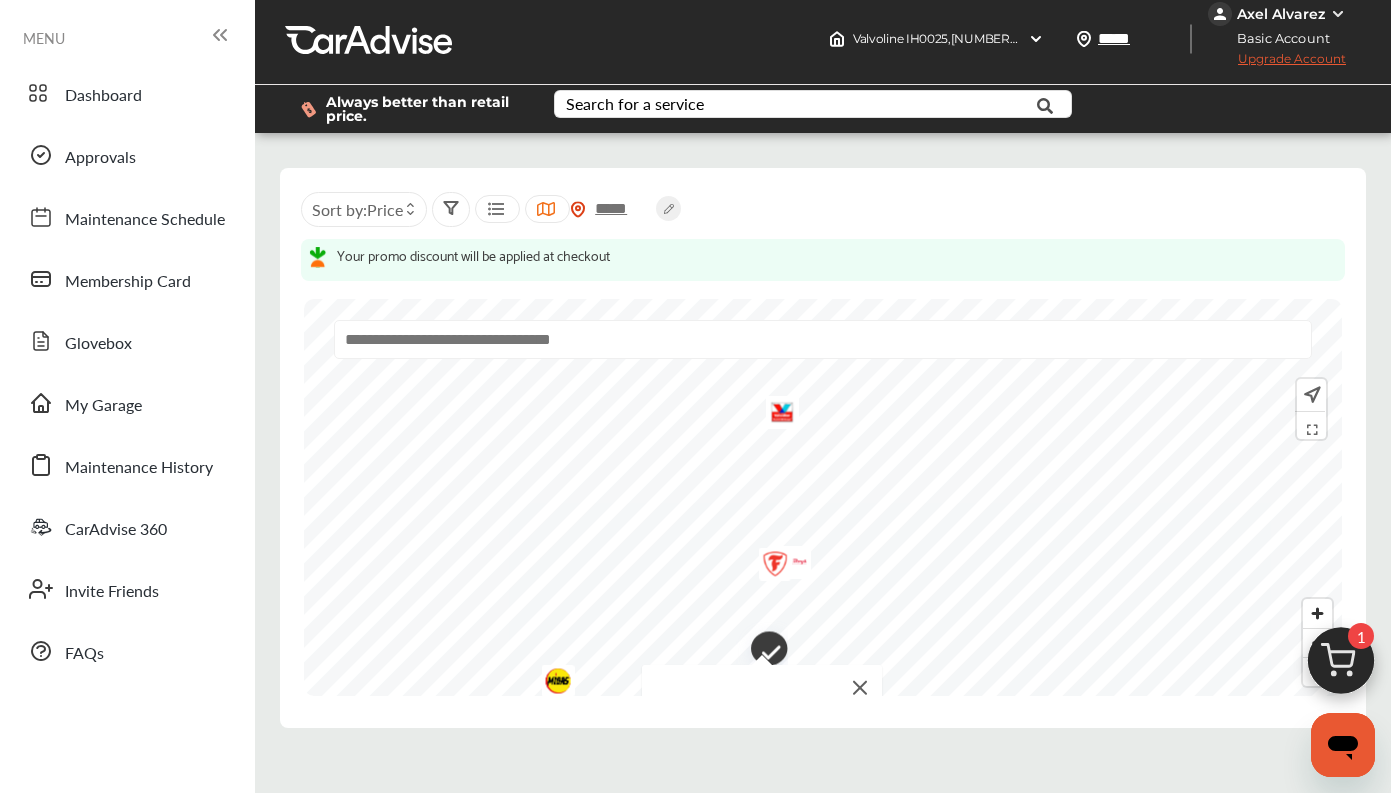 scroll, scrollTop: 0, scrollLeft: 0, axis: both 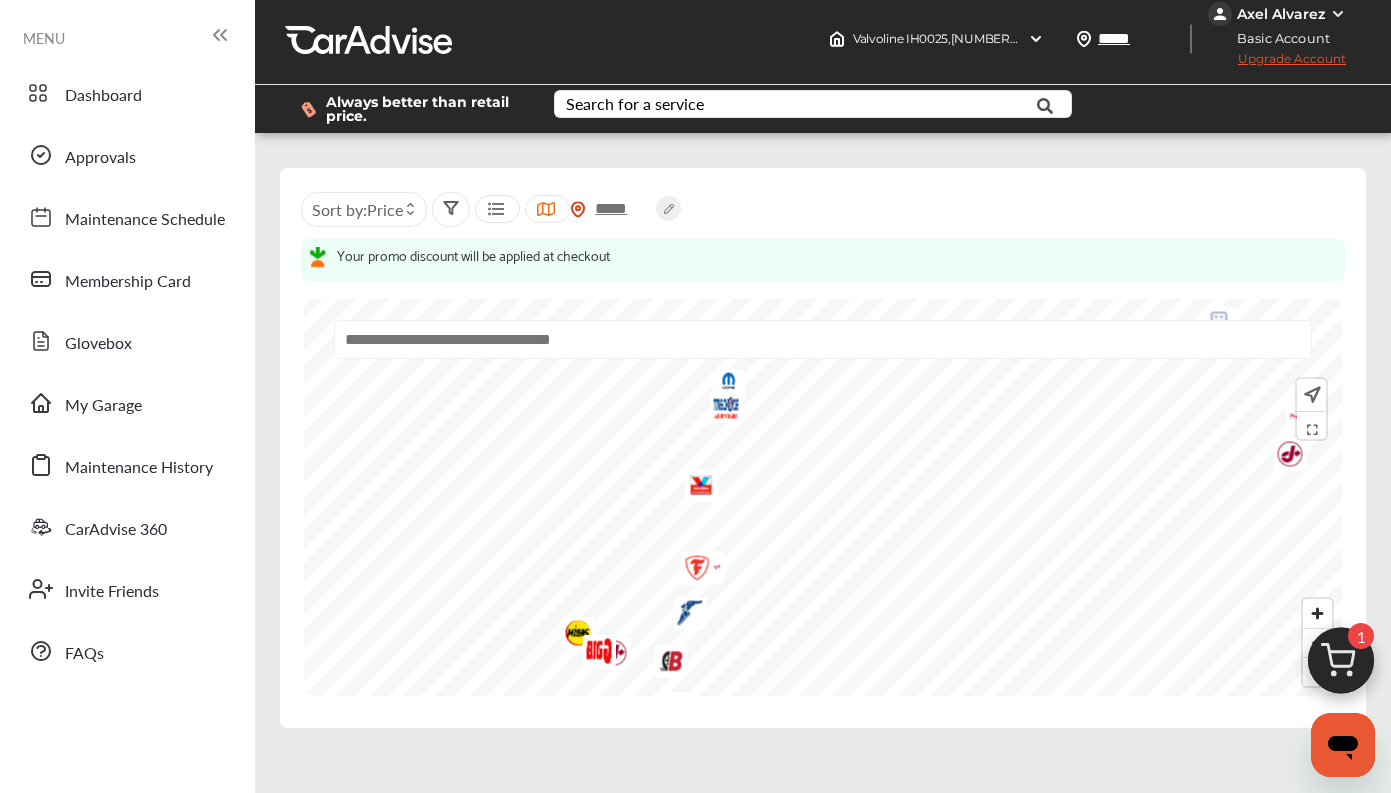 click at bounding box center (701, 485) 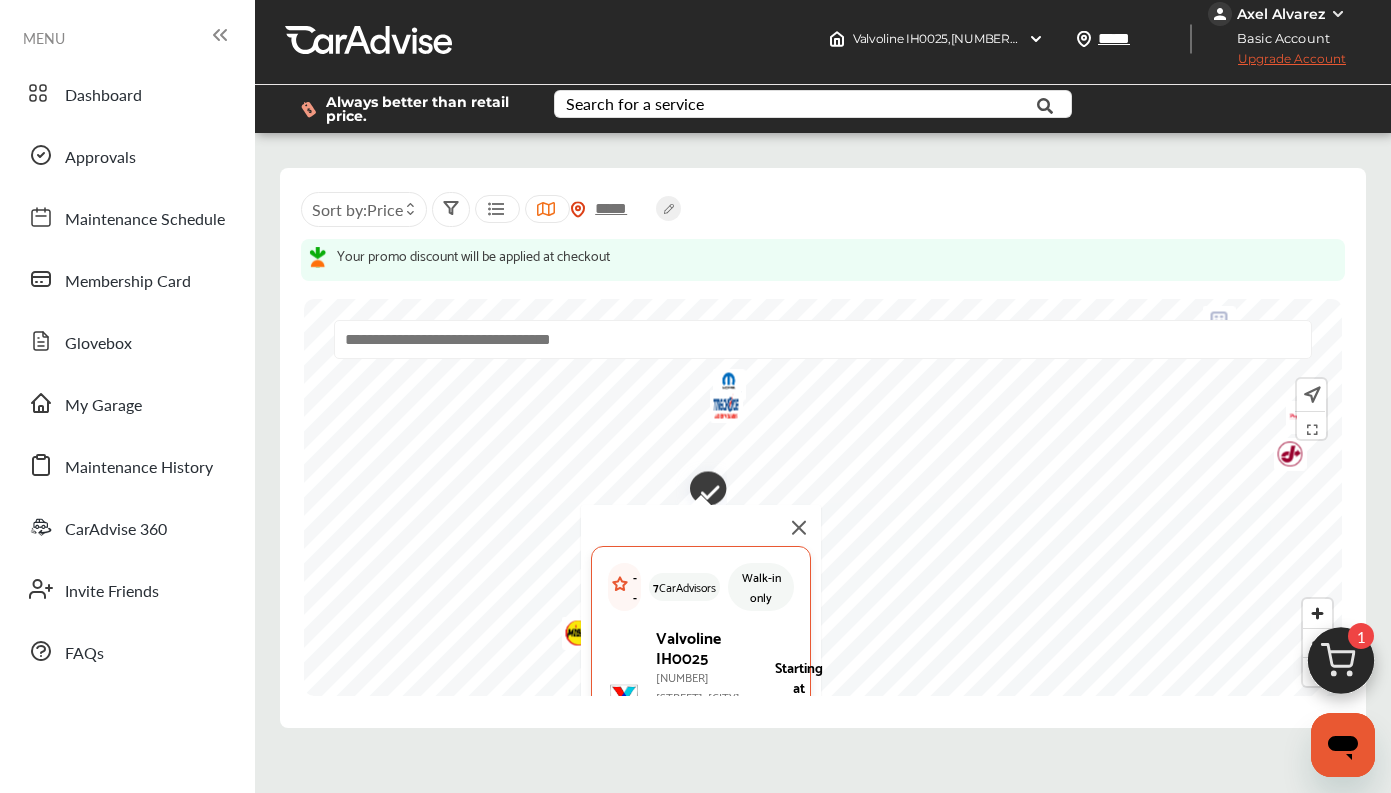 scroll, scrollTop: 0, scrollLeft: 0, axis: both 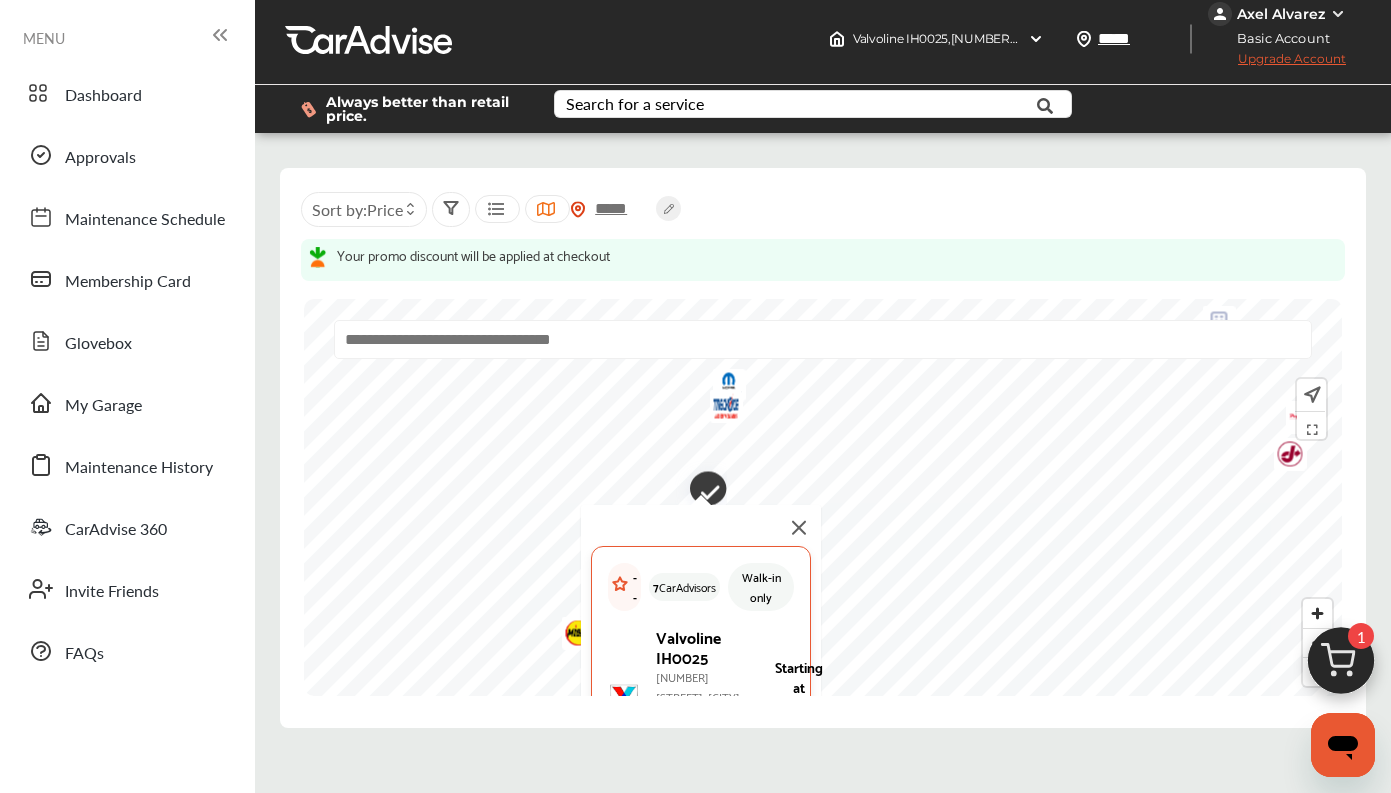 click 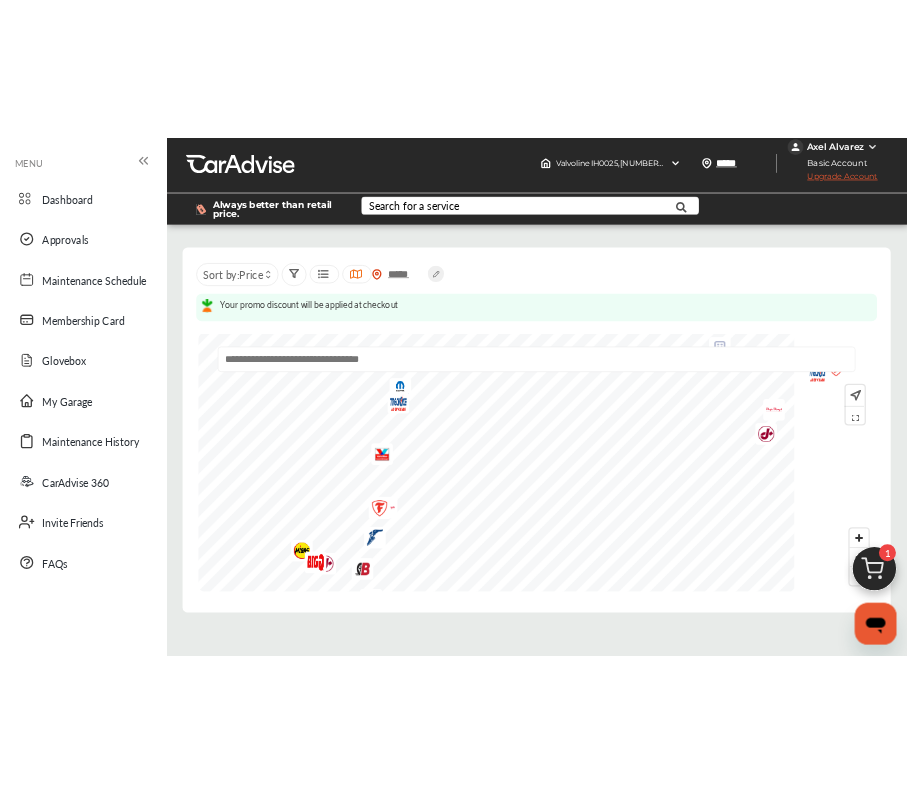 scroll, scrollTop: 89, scrollLeft: 0, axis: vertical 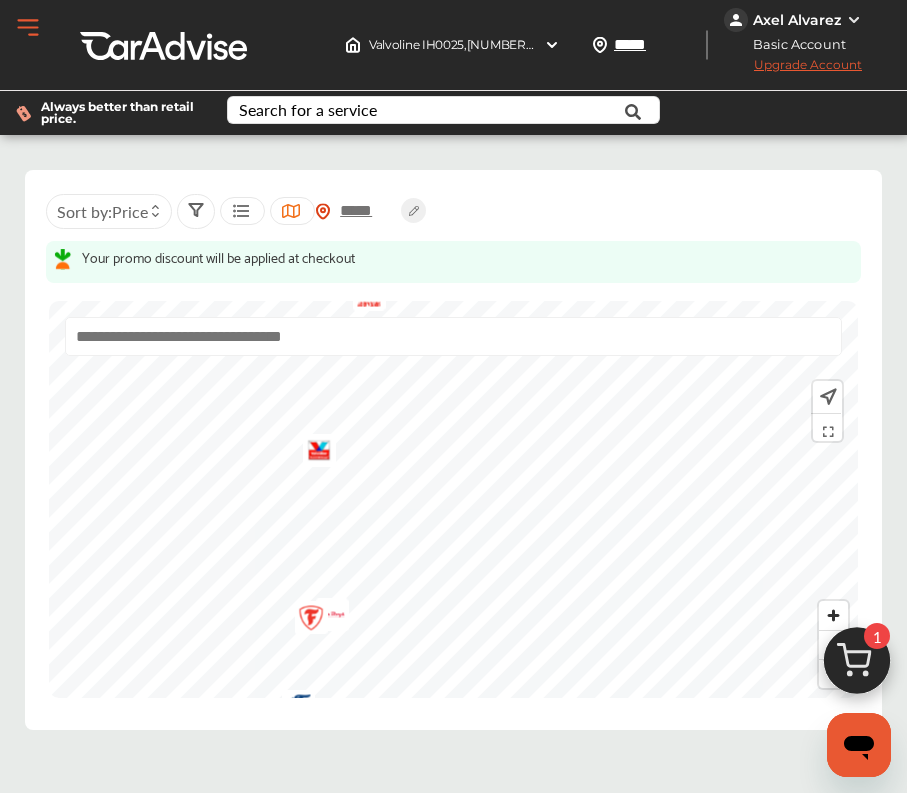 click at bounding box center (319, 450) 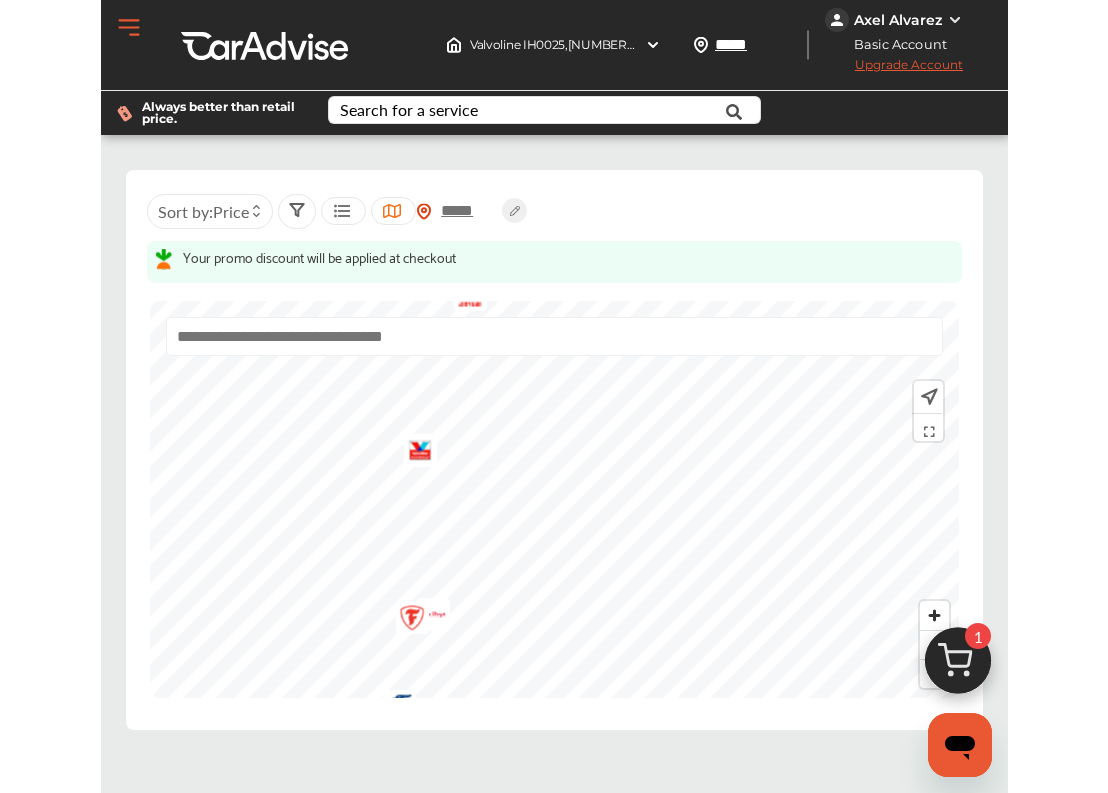 scroll, scrollTop: 0, scrollLeft: 0, axis: both 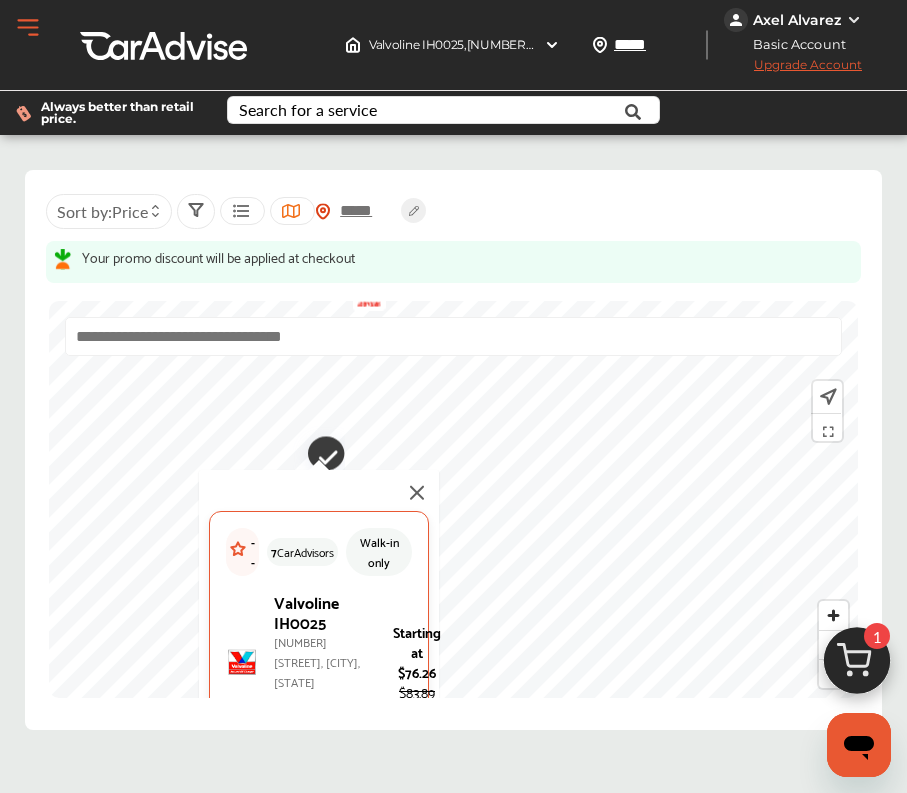 click on "Valvoline GN0025 [NUMBER] [STREET], [CITY], [STATE] [POSTAL_CODE]-  [DISTANCE] Starting at   $[PRICE] $[PRICE]" at bounding box center (319, 662) 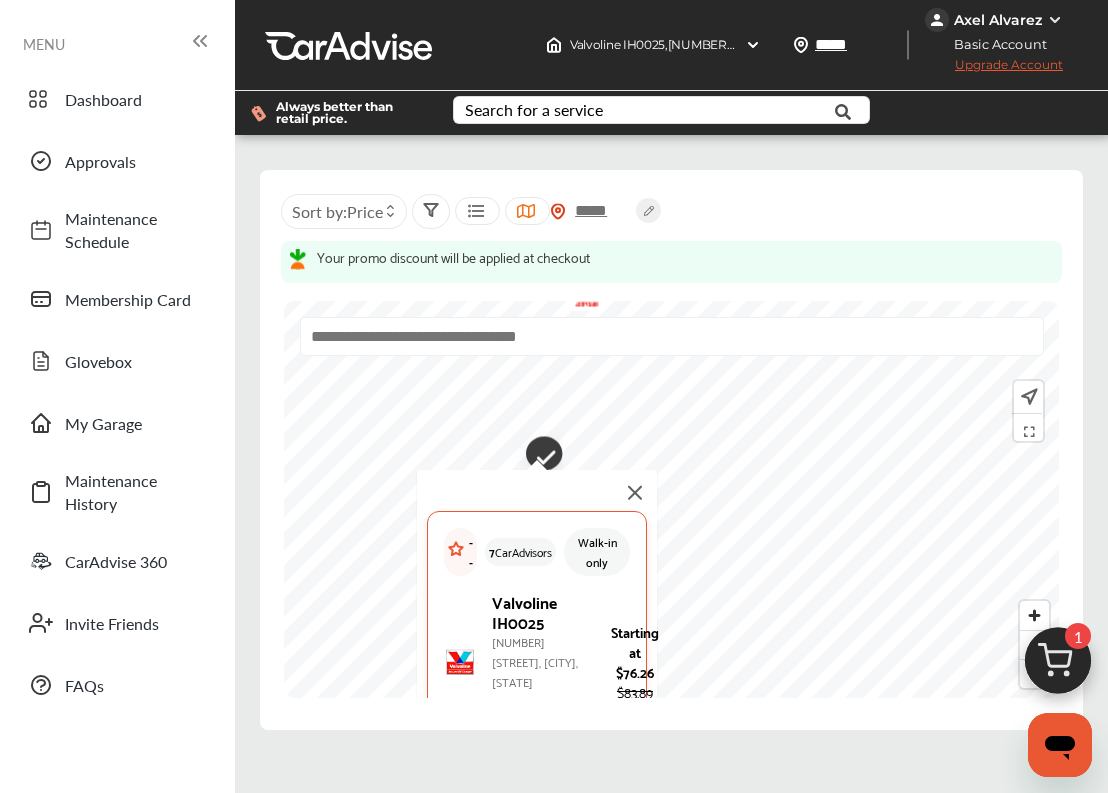 click at bounding box center [525, 211] 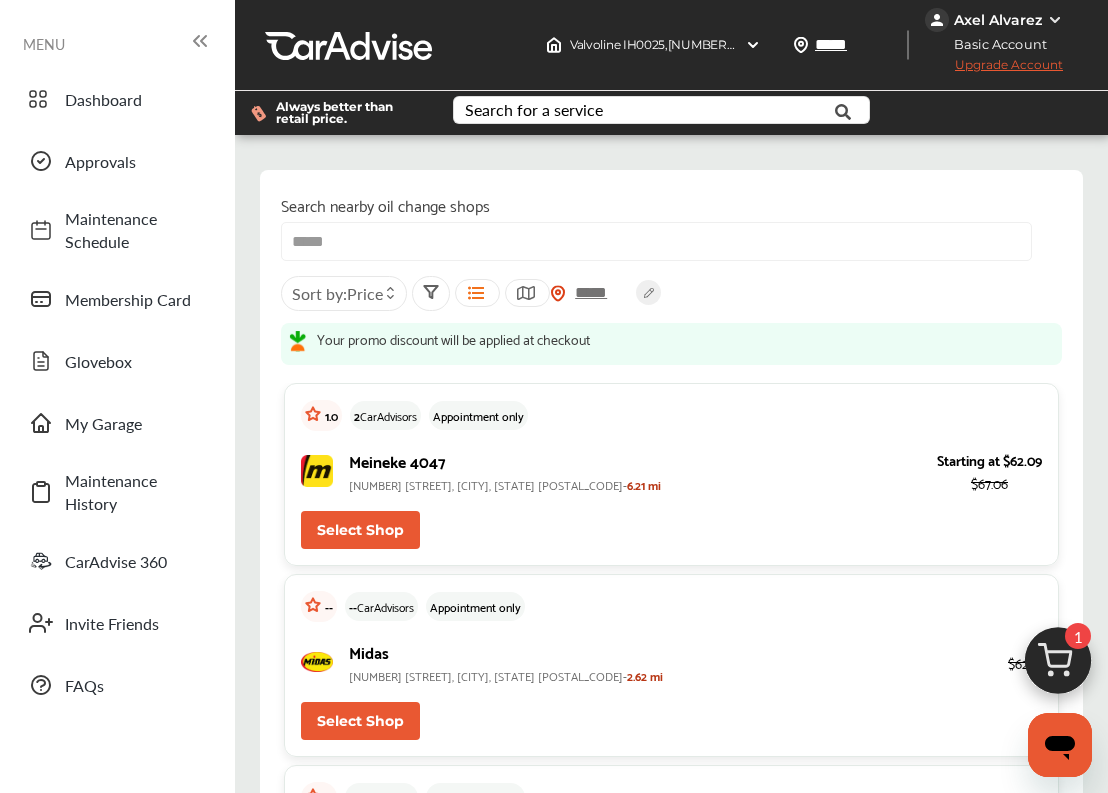 click on "*****" at bounding box center (656, 241) 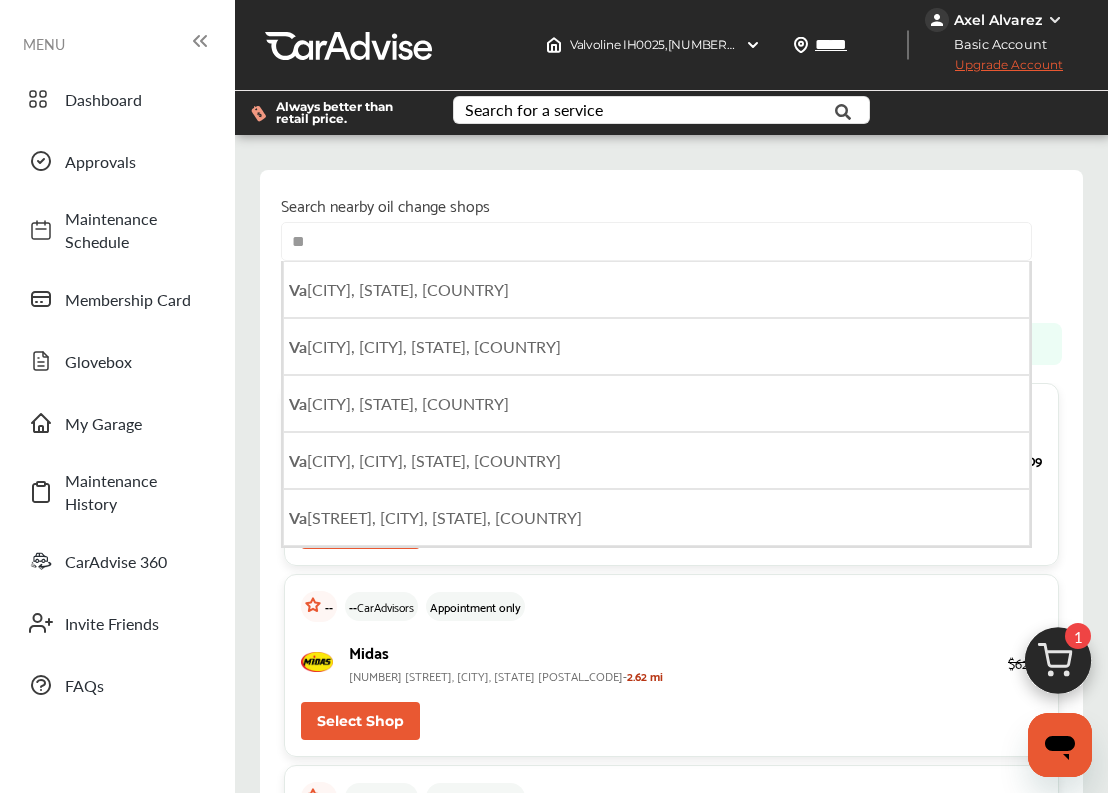 type on "*" 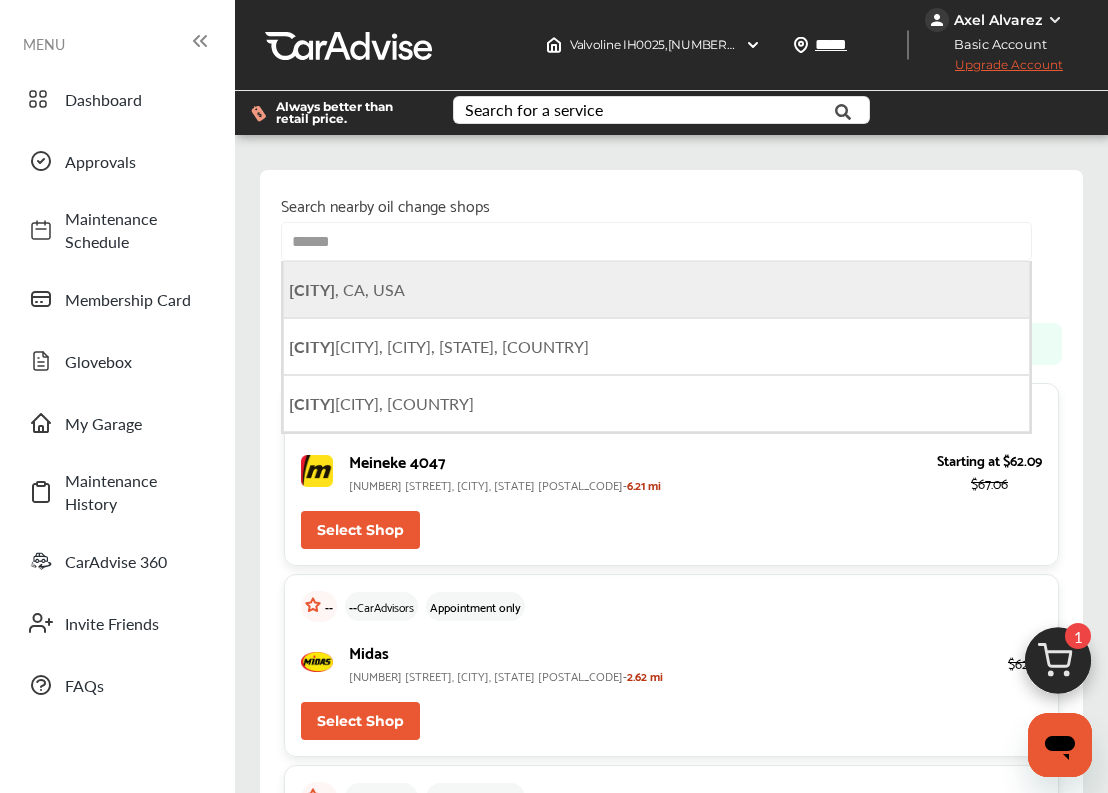 click on "[CITY]" 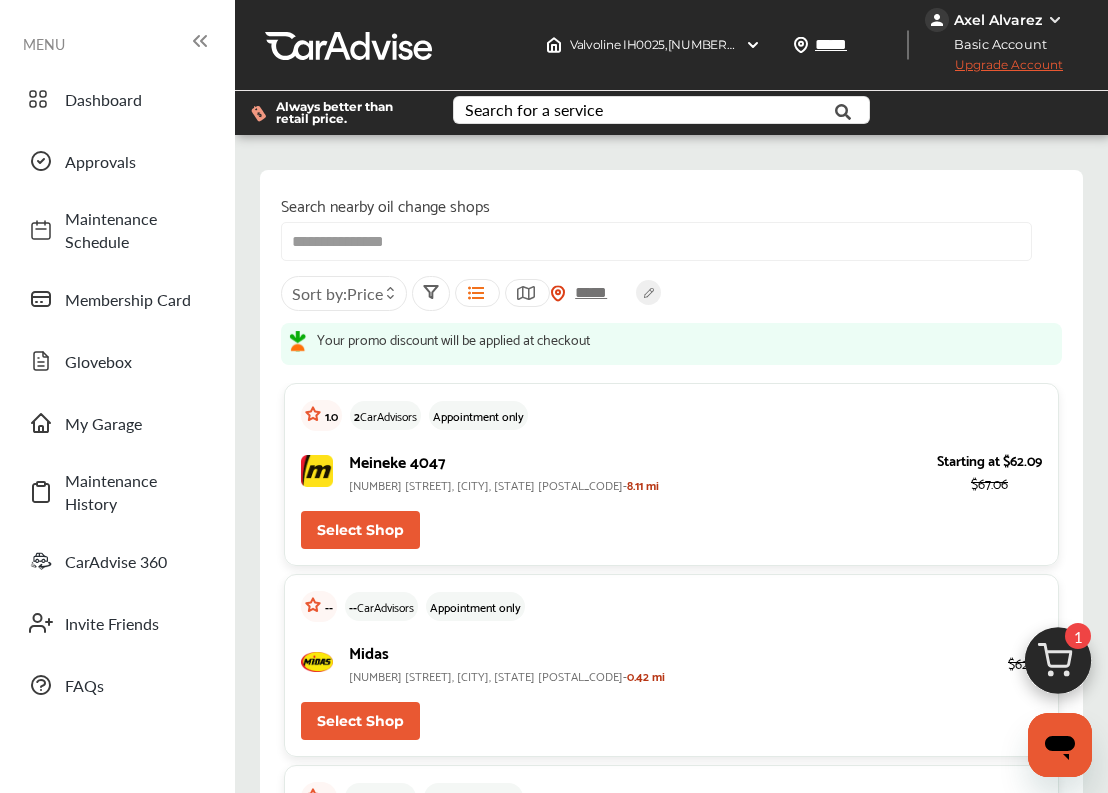 scroll, scrollTop: 6143, scrollLeft: 0, axis: vertical 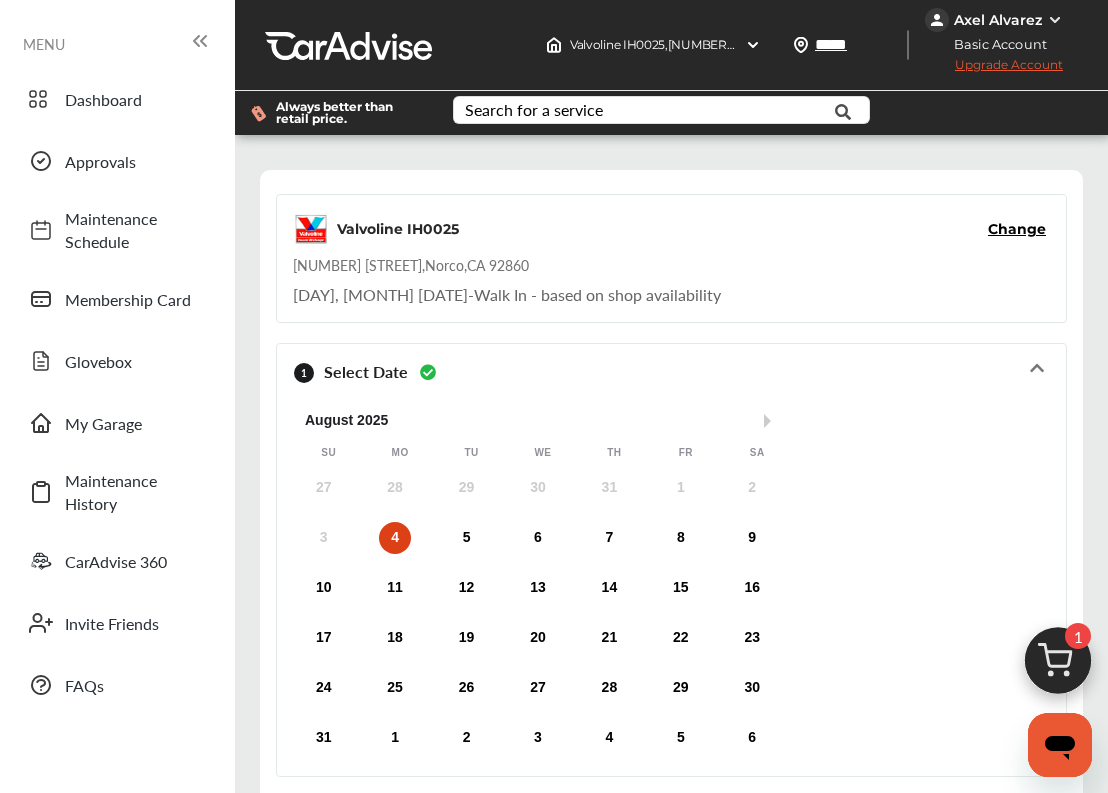 click on "Proceed to payment method" at bounding box center (418, 1007) 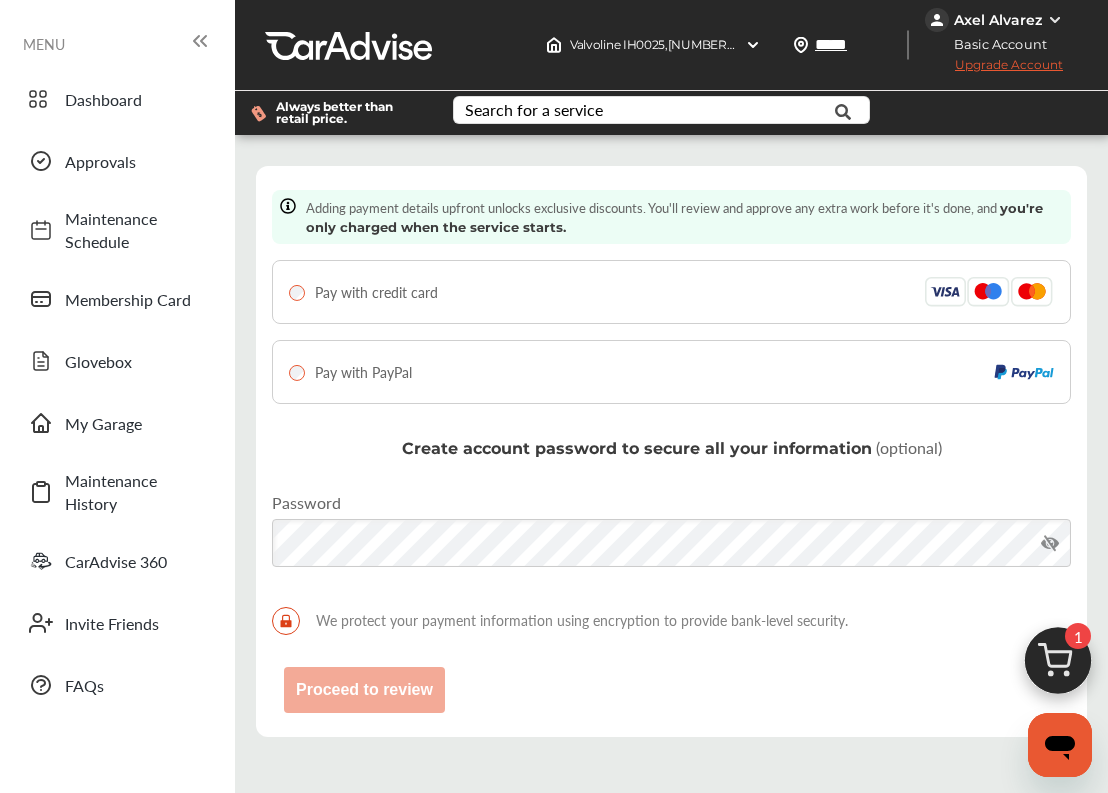 scroll, scrollTop: 0, scrollLeft: 0, axis: both 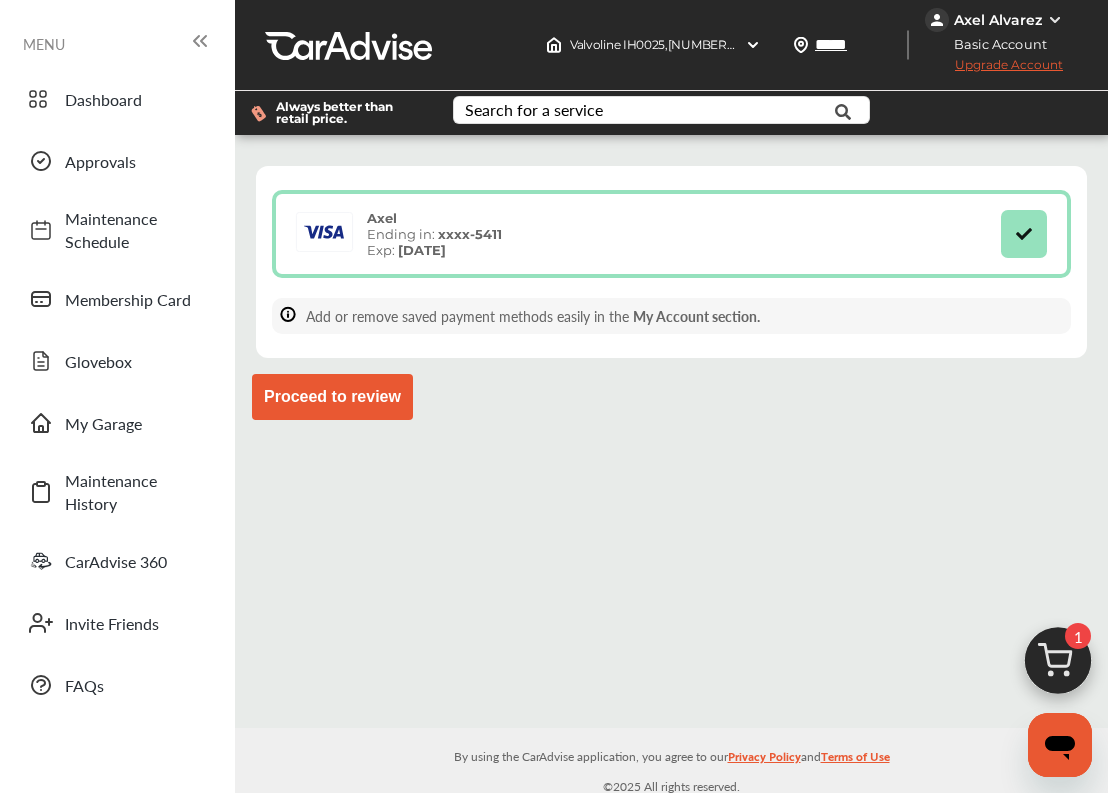 click on "Proceed to review" at bounding box center (332, 397) 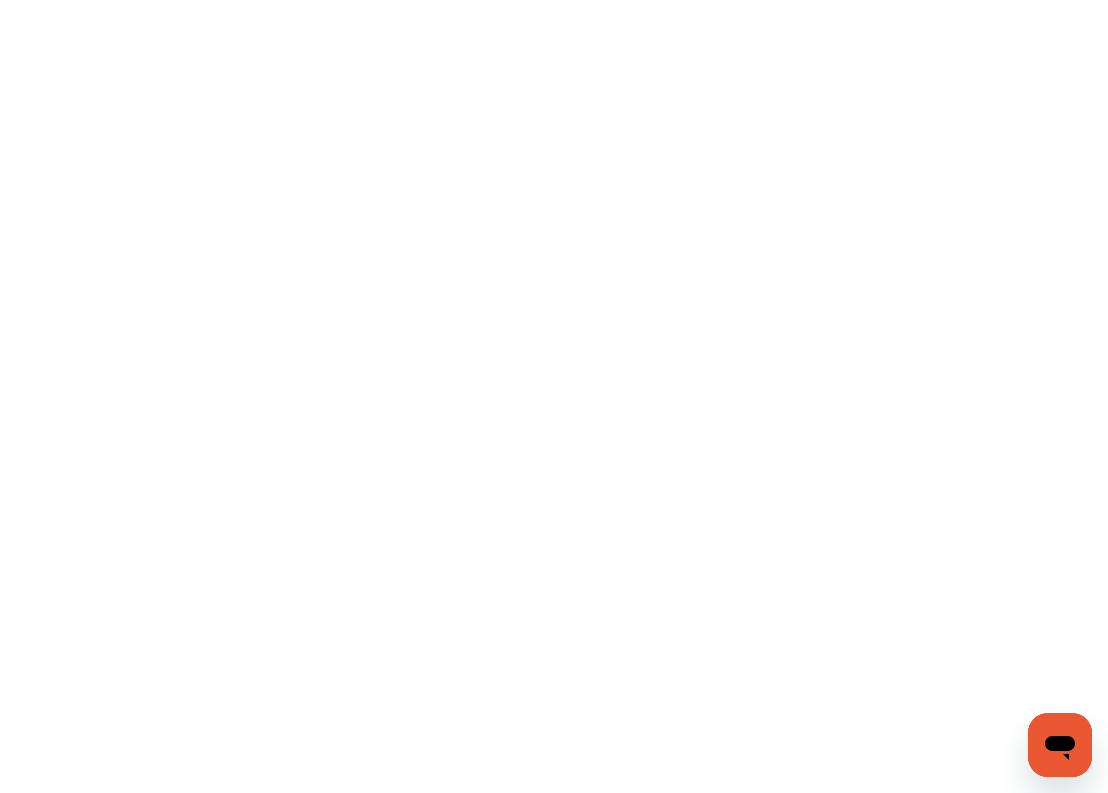 scroll, scrollTop: 0, scrollLeft: 0, axis: both 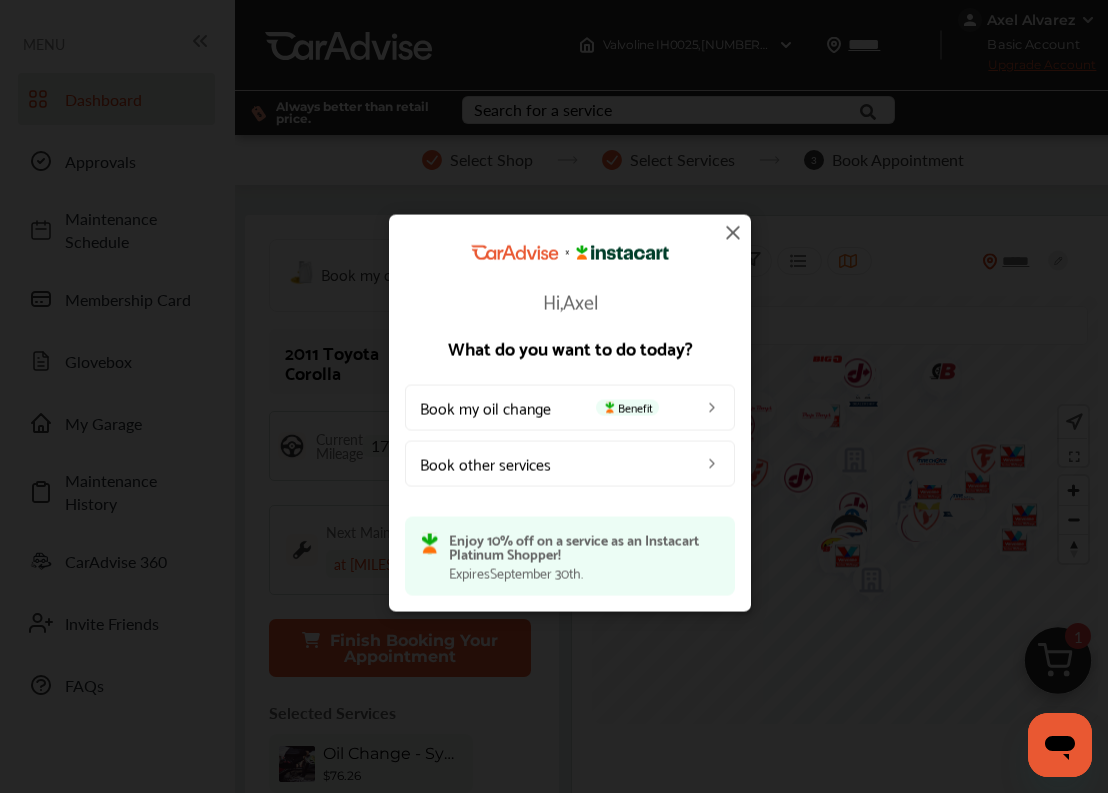 click at bounding box center [733, 232] 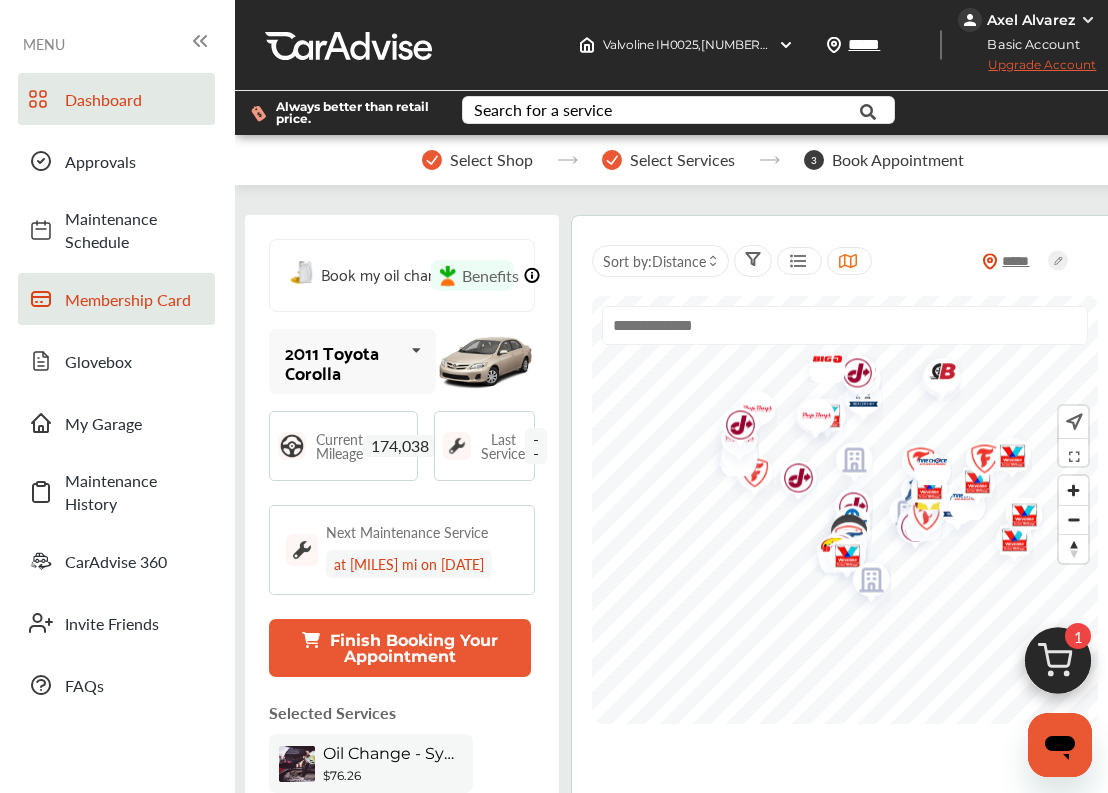 click on "Membership Card" at bounding box center (135, 299) 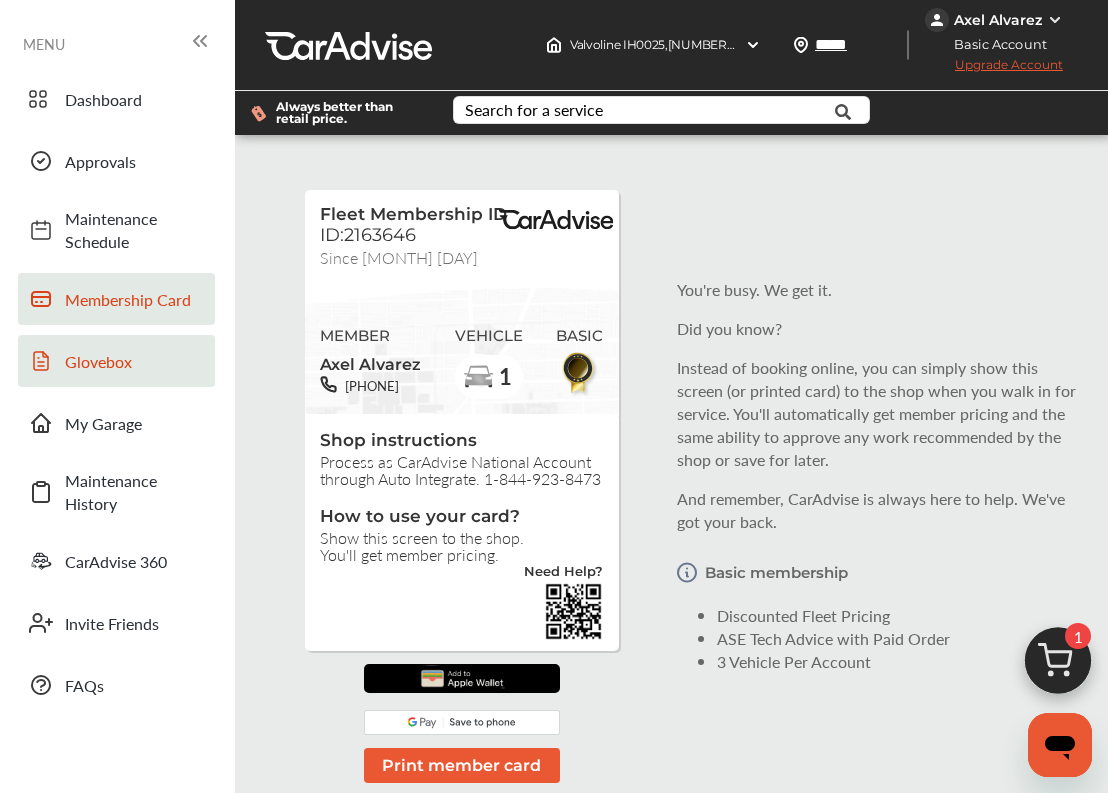 click on "Glovebox" at bounding box center (135, 361) 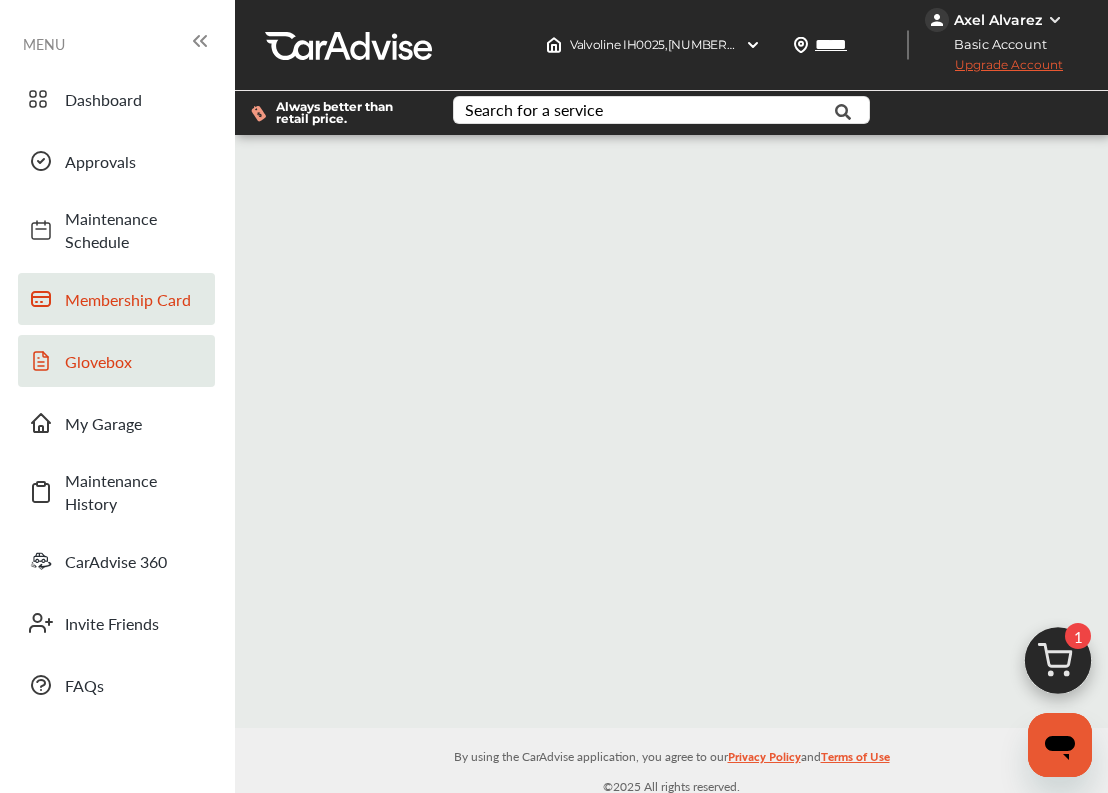 click on "Membership Card" at bounding box center [116, 299] 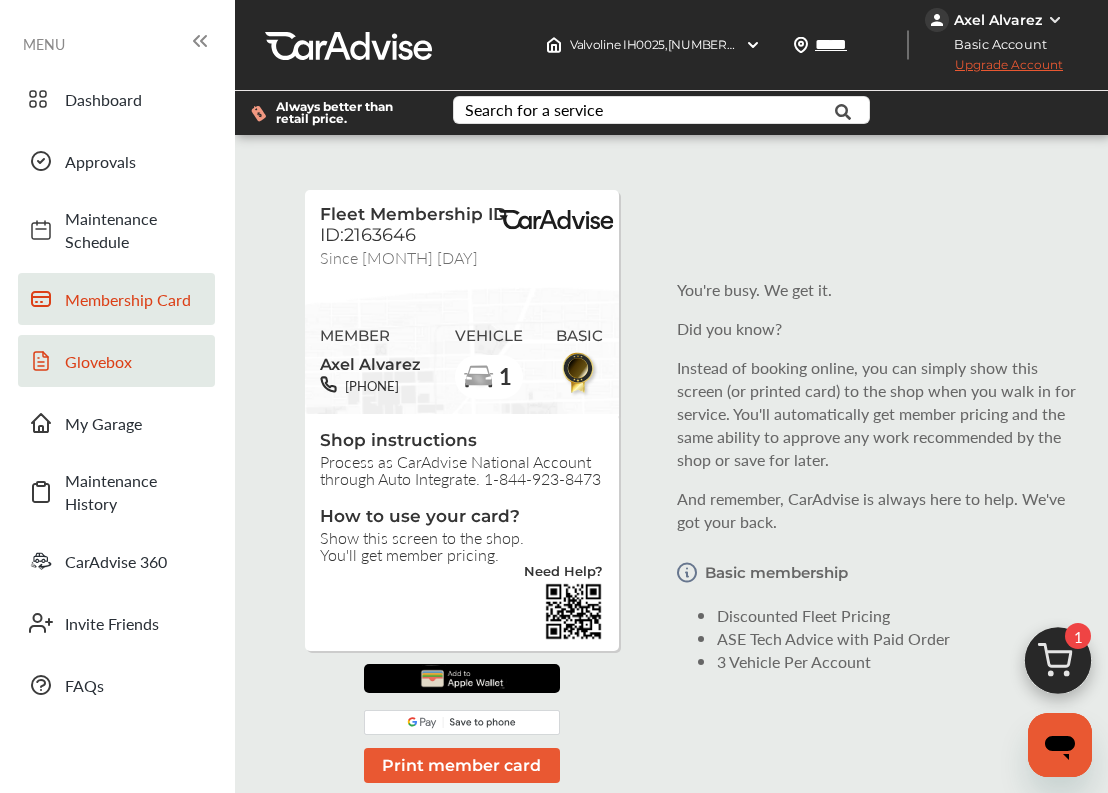 click on "Glovebox" at bounding box center [135, 361] 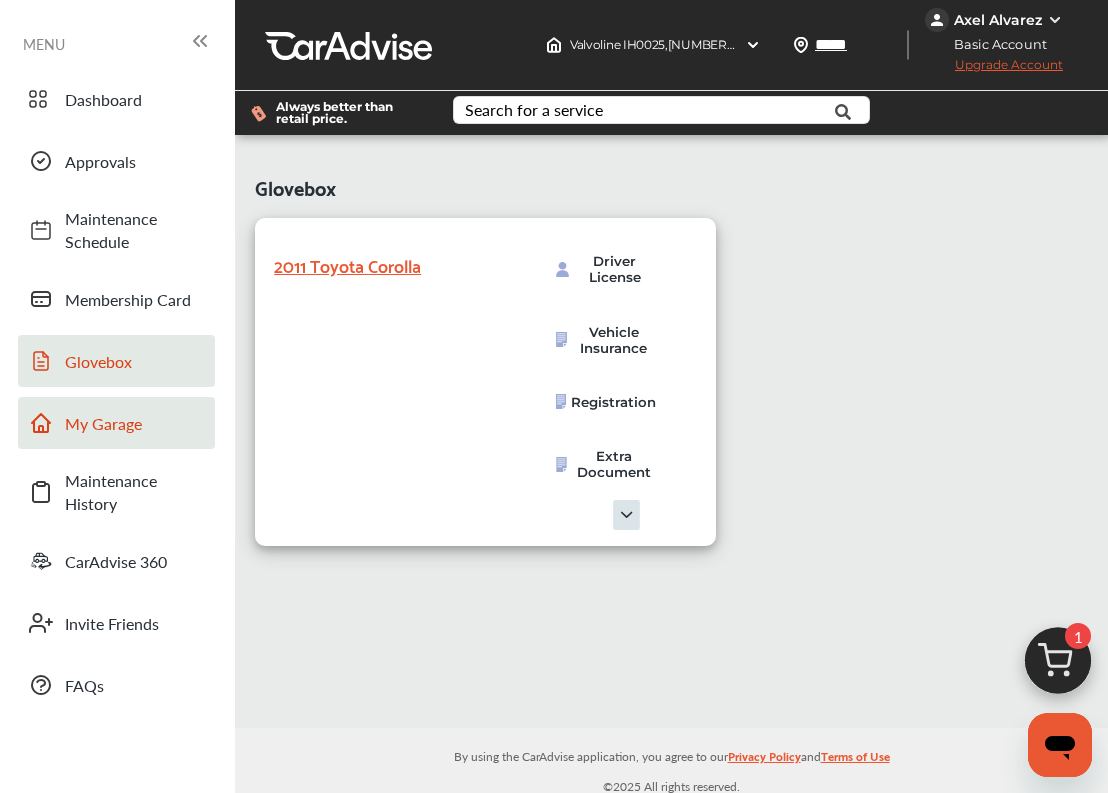 click on "My Garage" at bounding box center (135, 423) 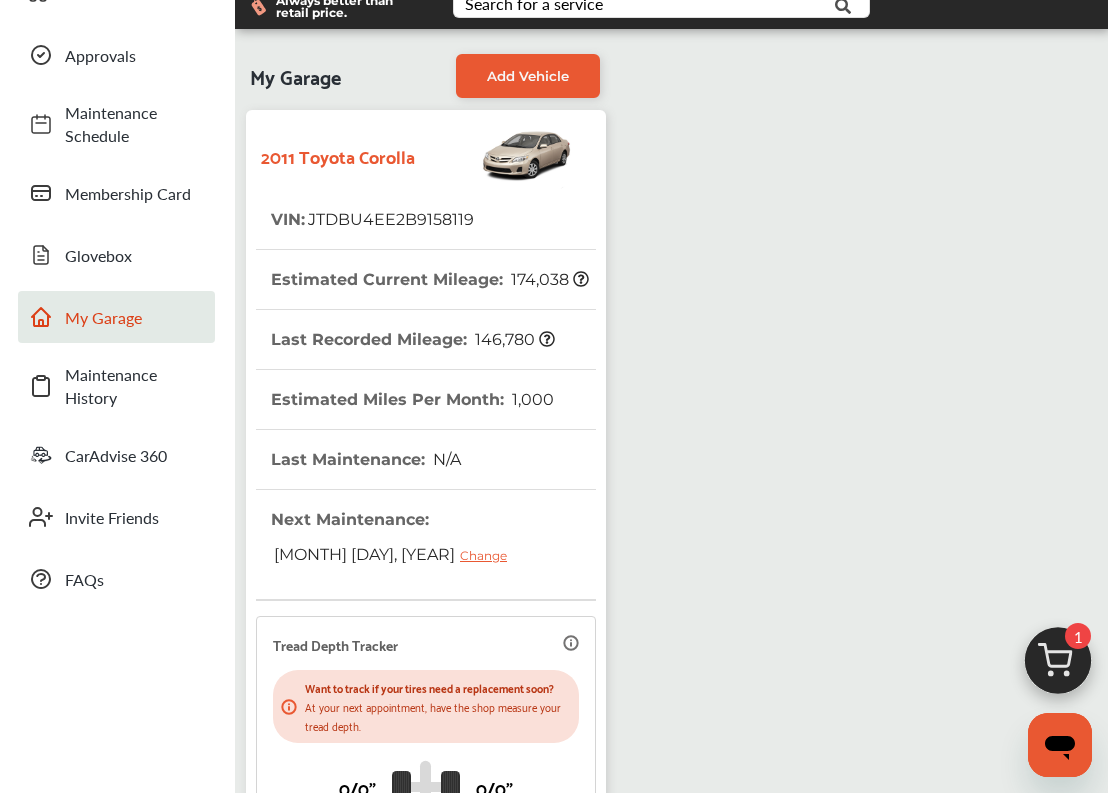 scroll, scrollTop: 62, scrollLeft: 0, axis: vertical 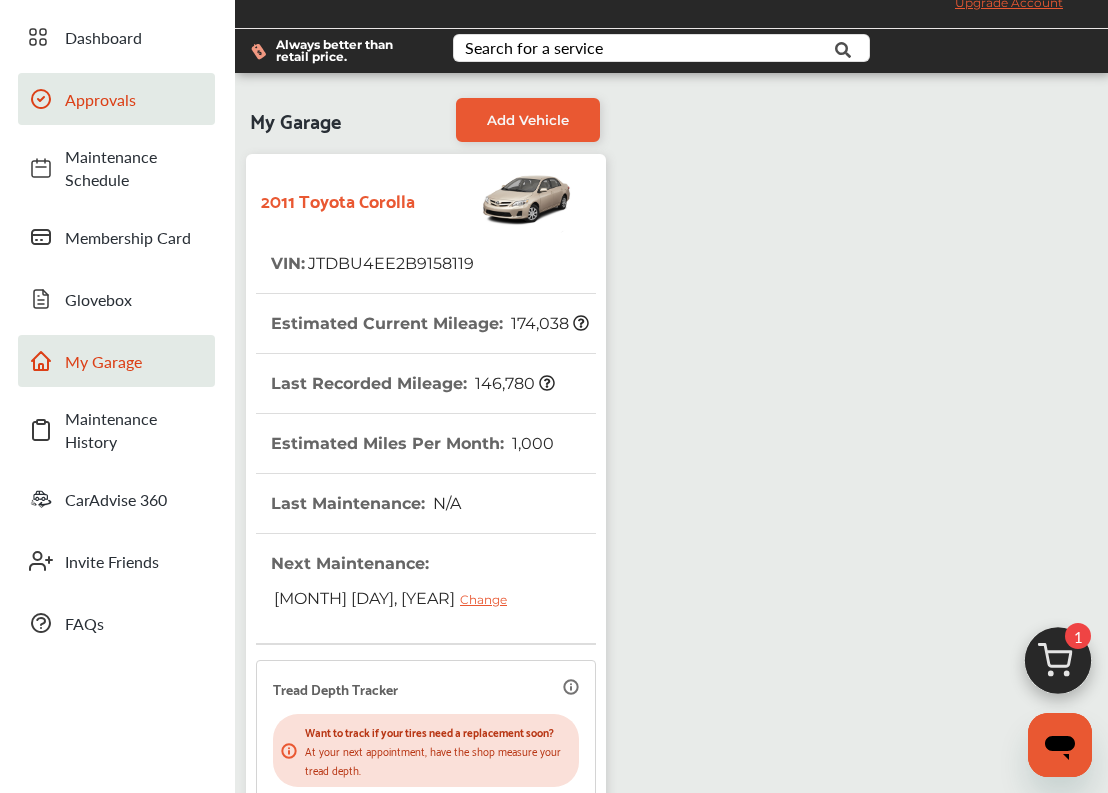 click on "Approvals" at bounding box center (116, 99) 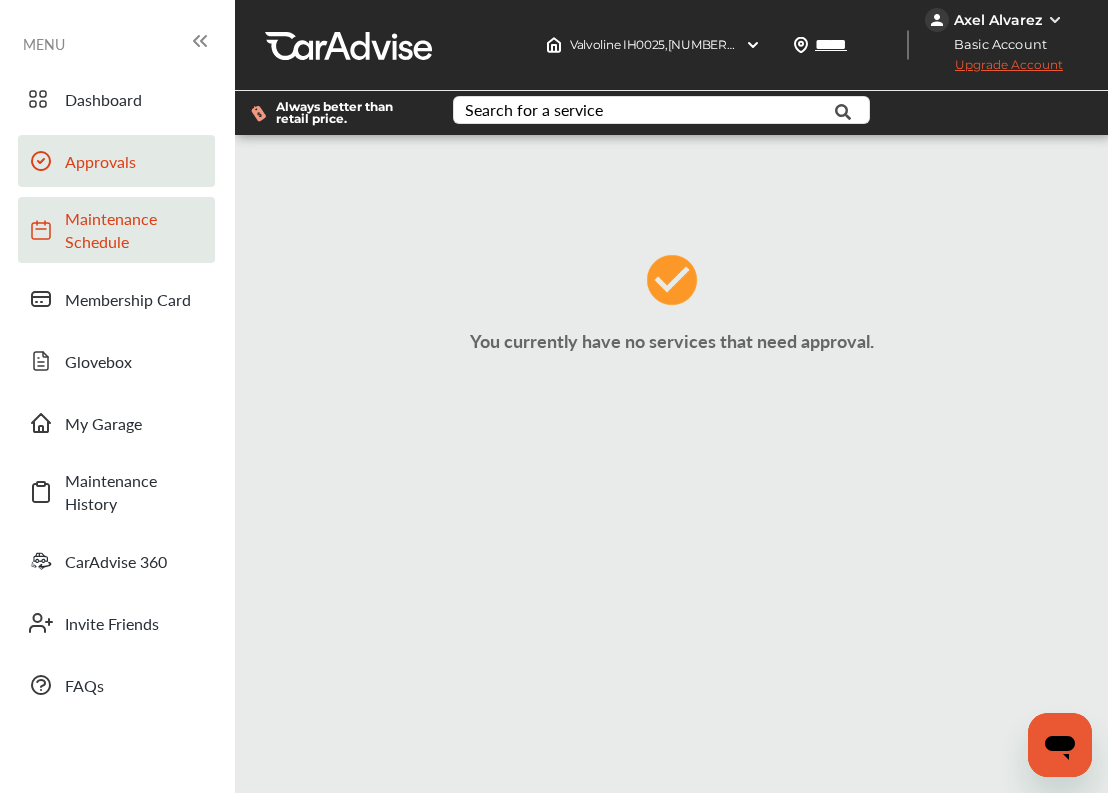 click on "Maintenance Schedule" at bounding box center (135, 230) 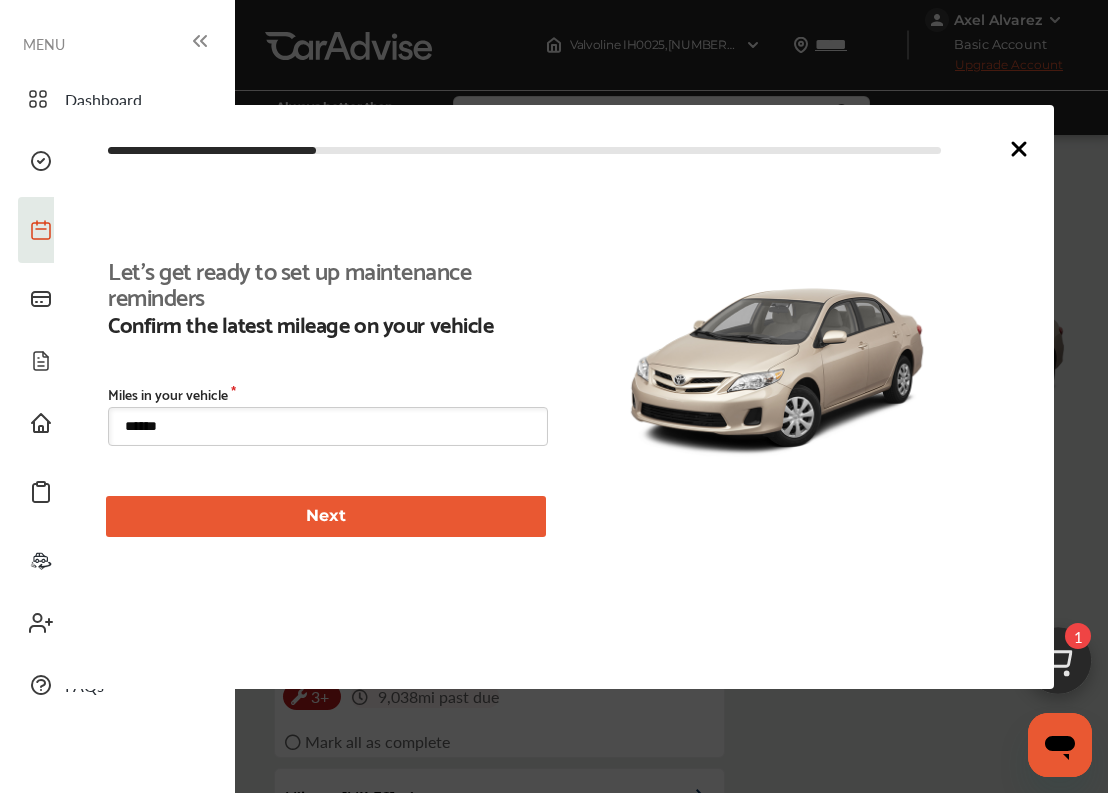 scroll, scrollTop: 362, scrollLeft: 0, axis: vertical 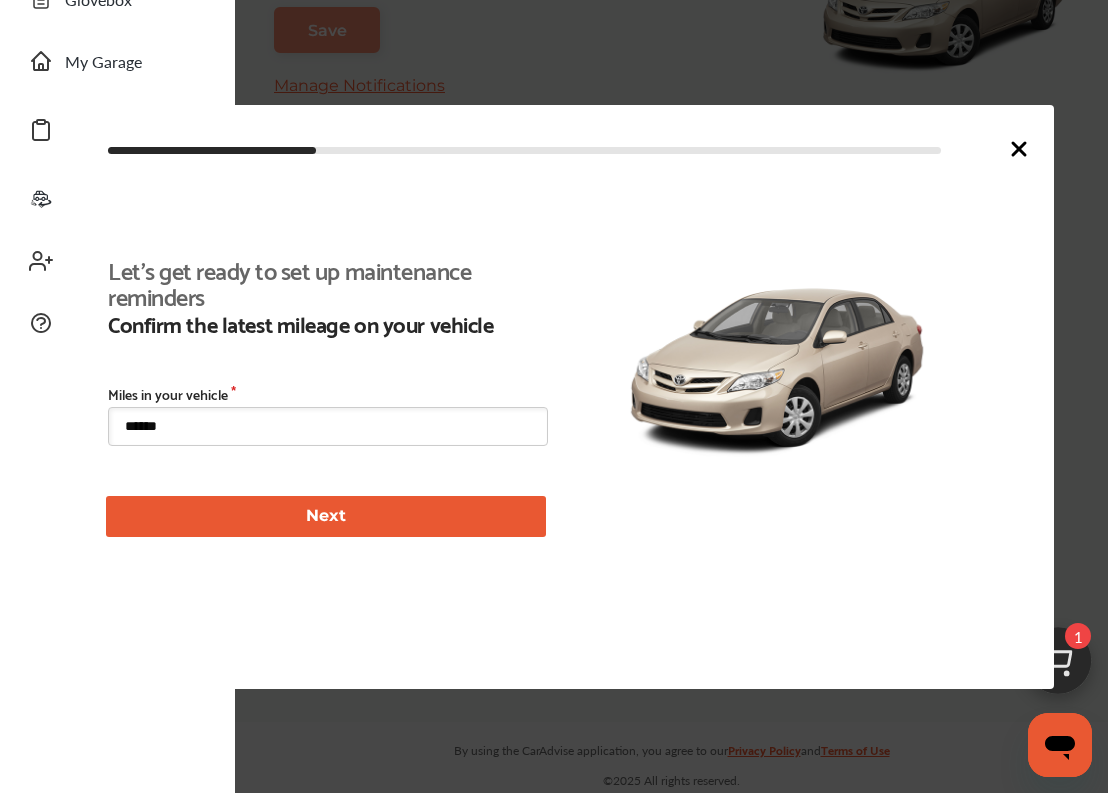 type on "******" 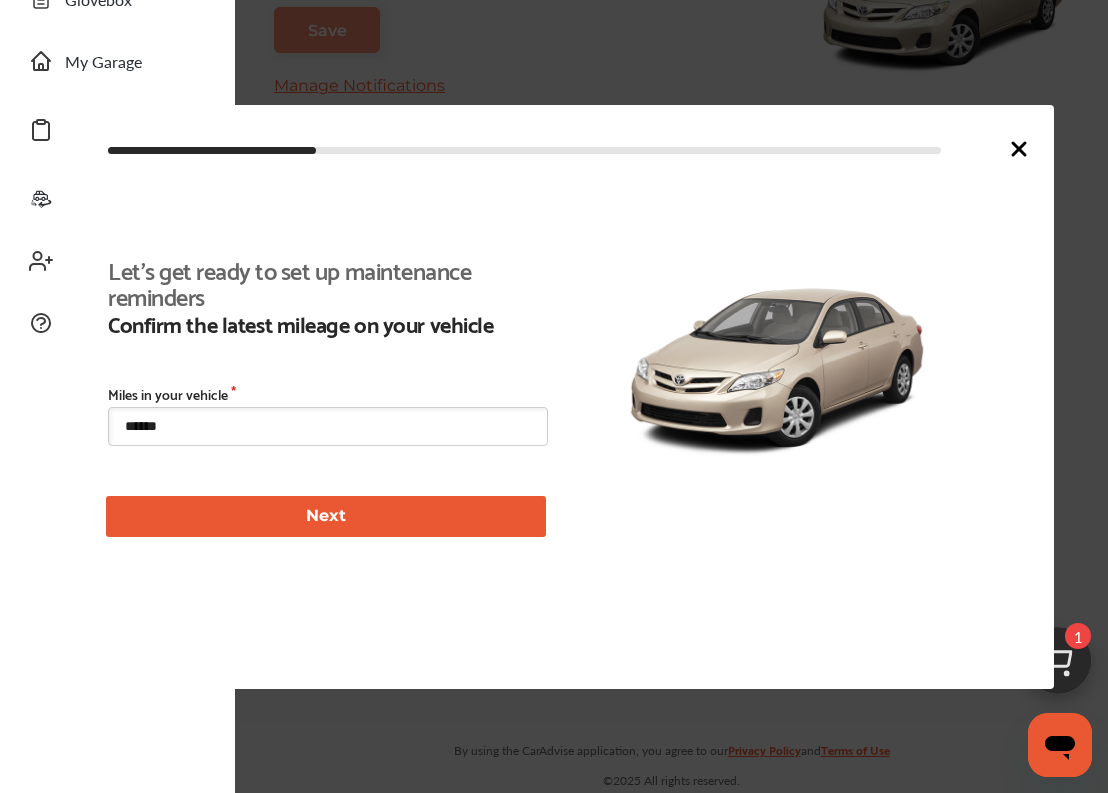 click on "Next" at bounding box center (326, 516) 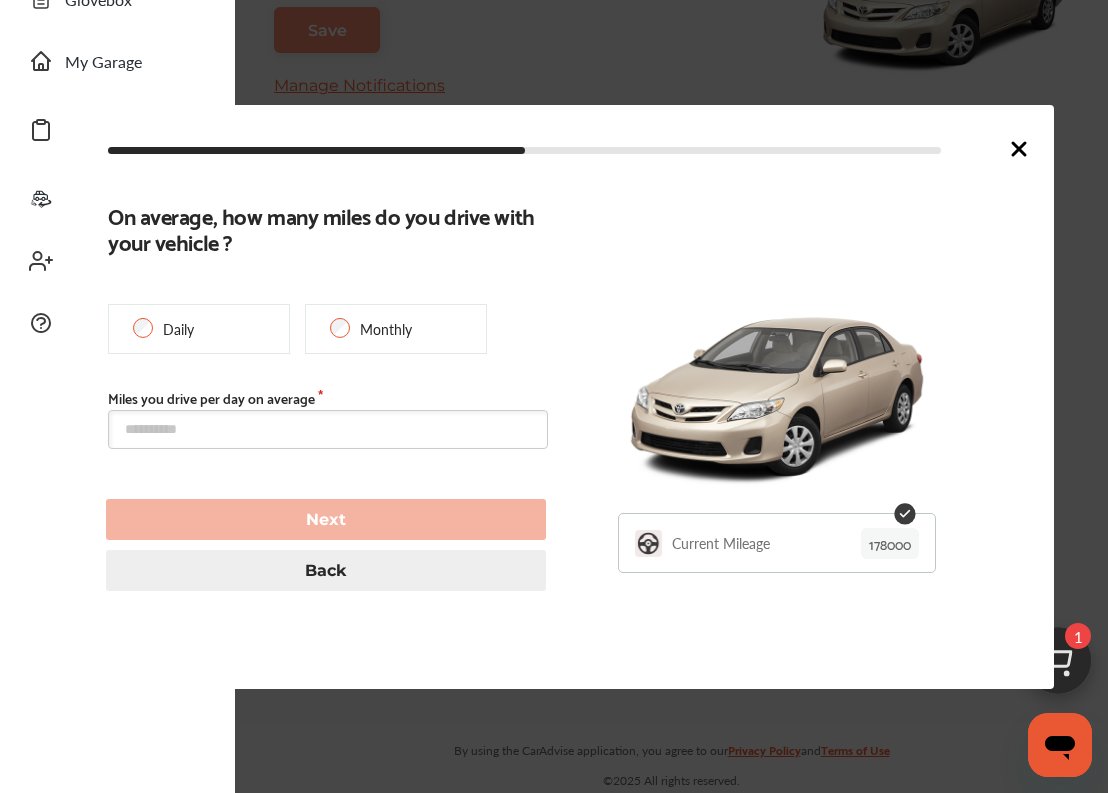 type on "******" 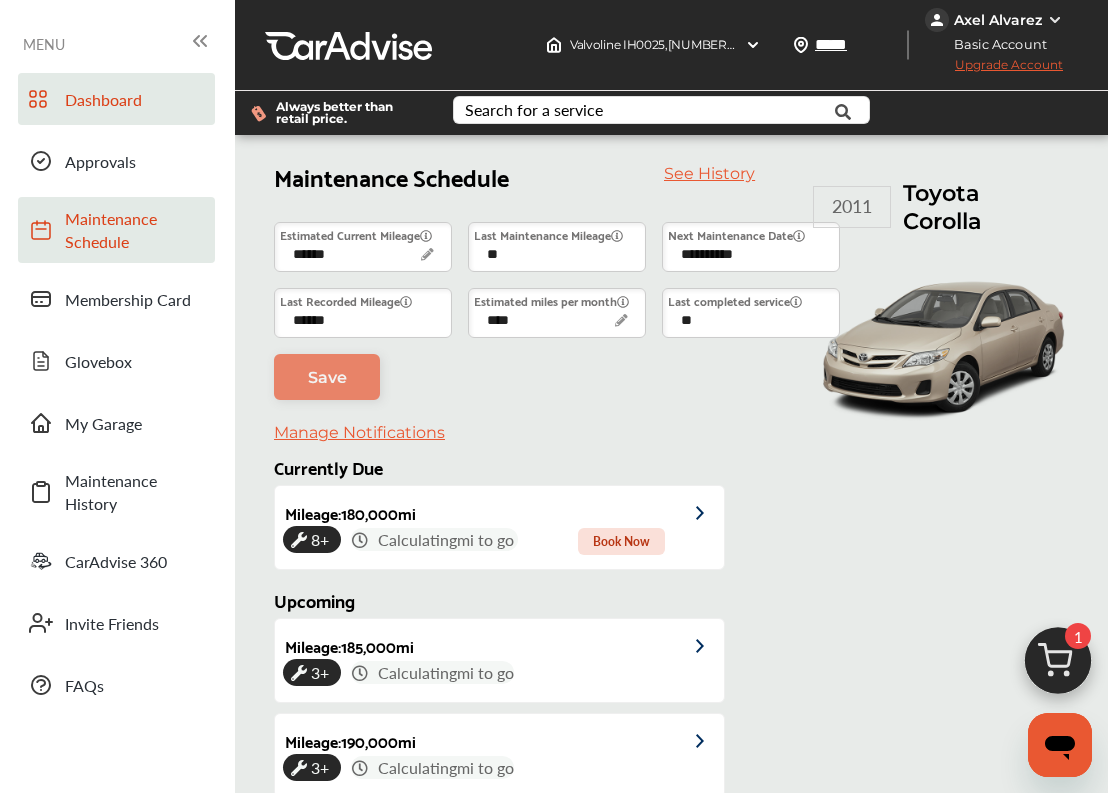 scroll, scrollTop: 0, scrollLeft: 0, axis: both 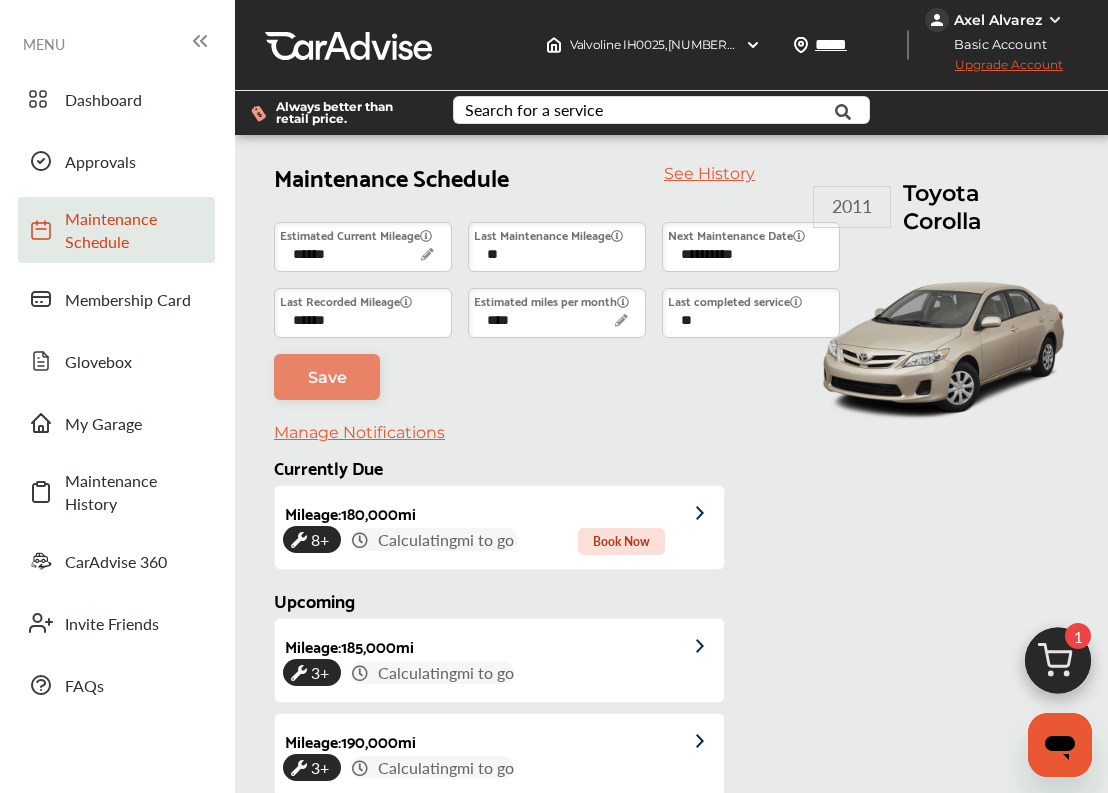 click on "Axel Alvarez" at bounding box center [998, 20] 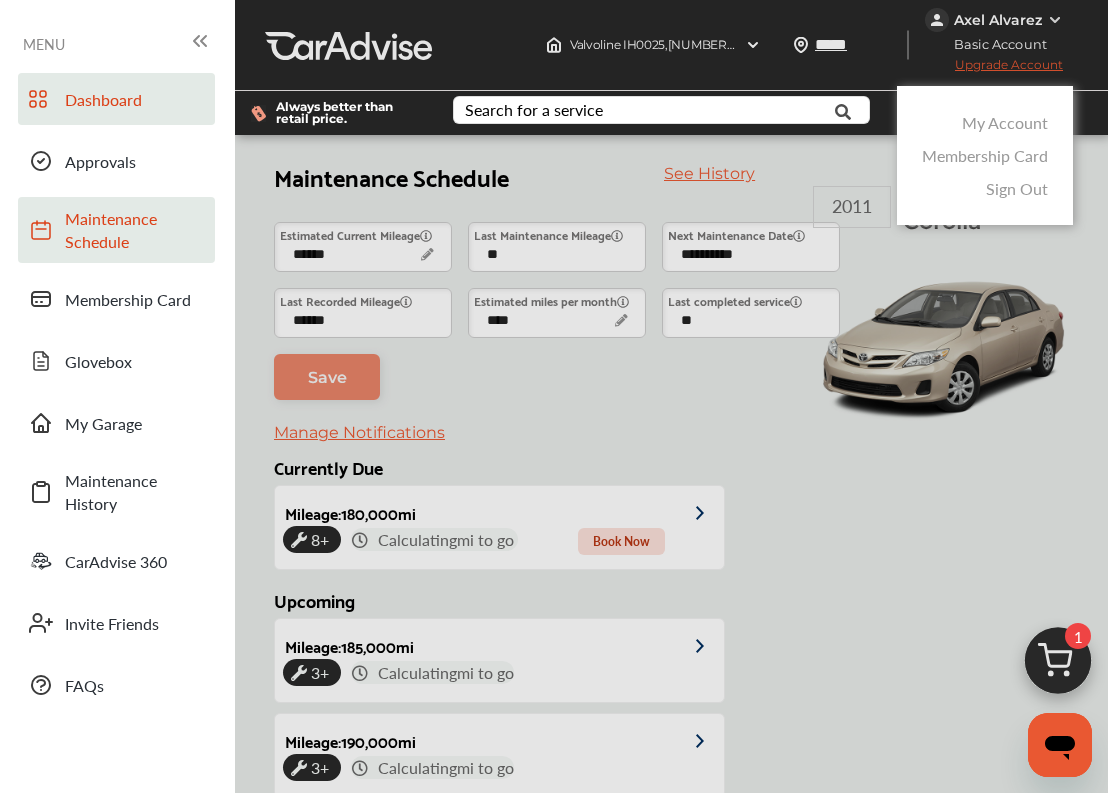 click on "Dashboard" at bounding box center [135, 99] 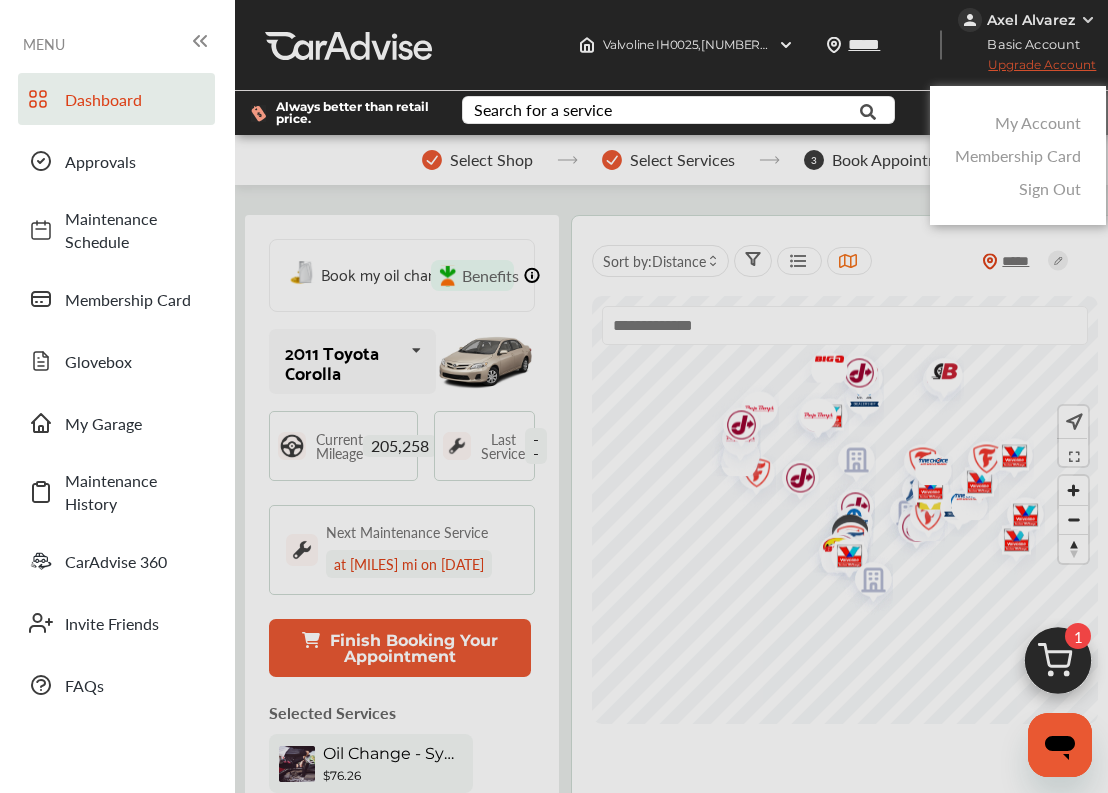click at bounding box center (554, 446) 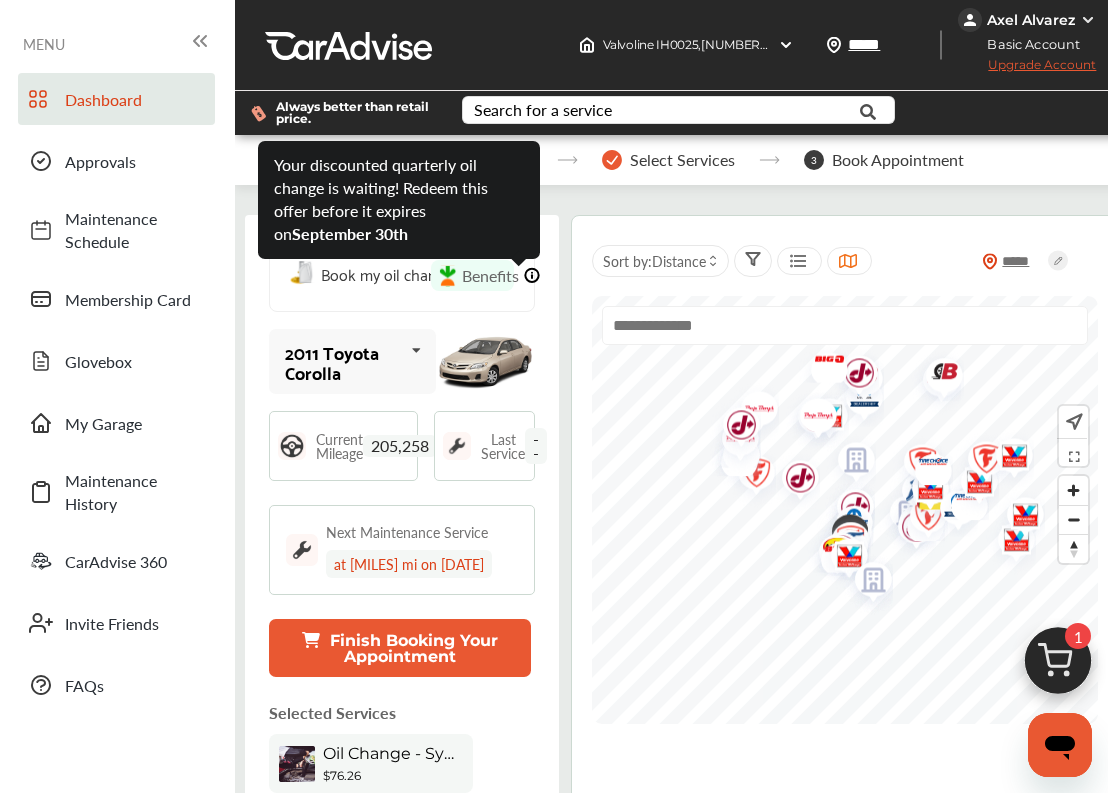 click at bounding box center (532, 275) 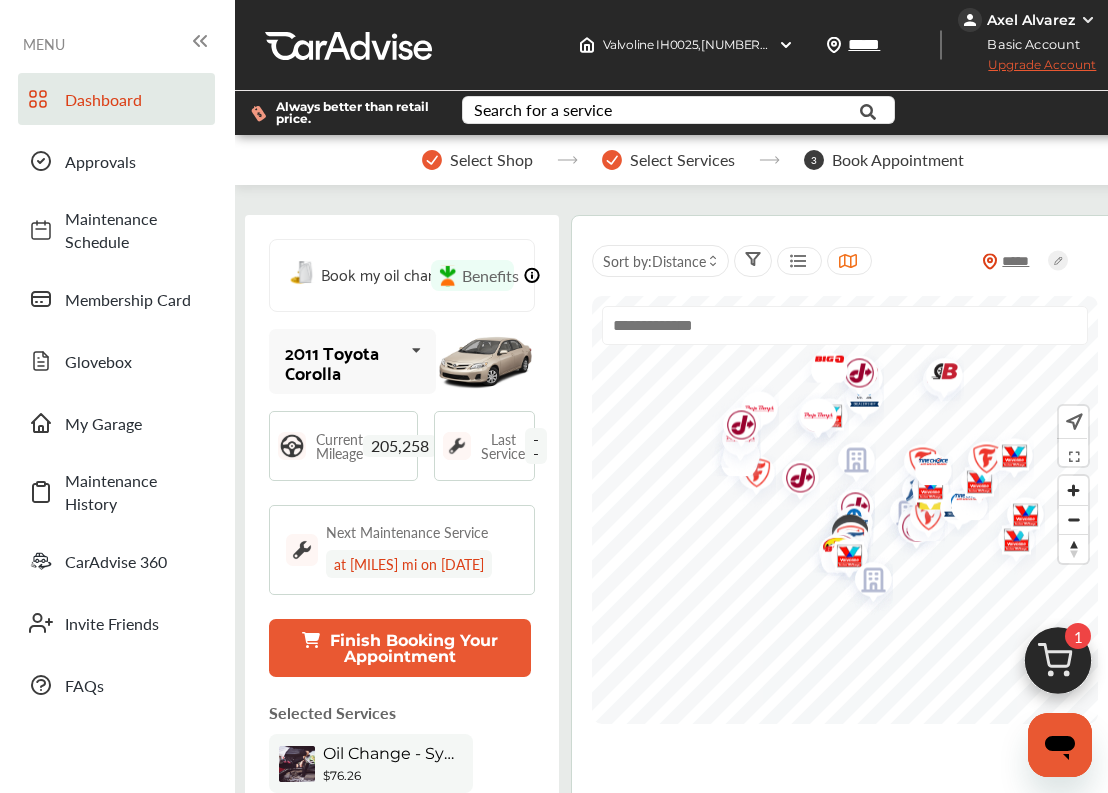 click at bounding box center [532, 275] 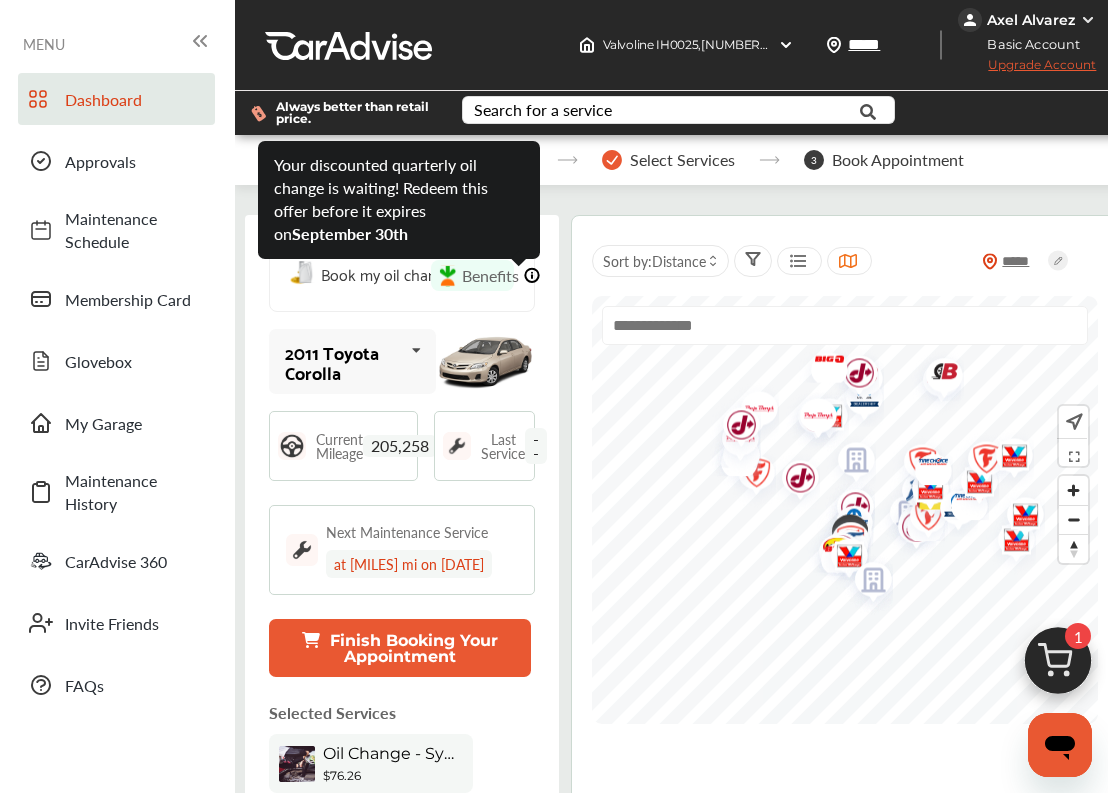 click on "Benefits" at bounding box center (490, 275) 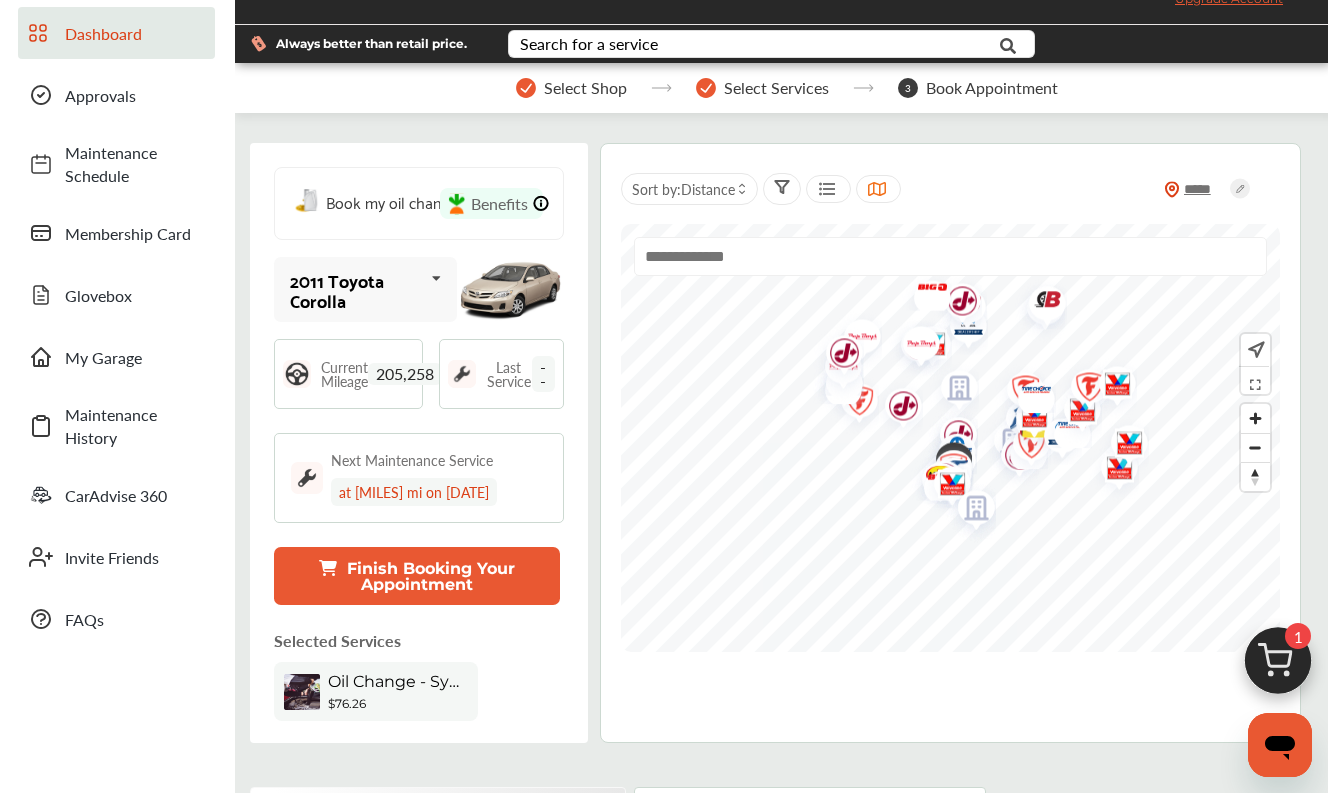 scroll, scrollTop: 66, scrollLeft: 0, axis: vertical 